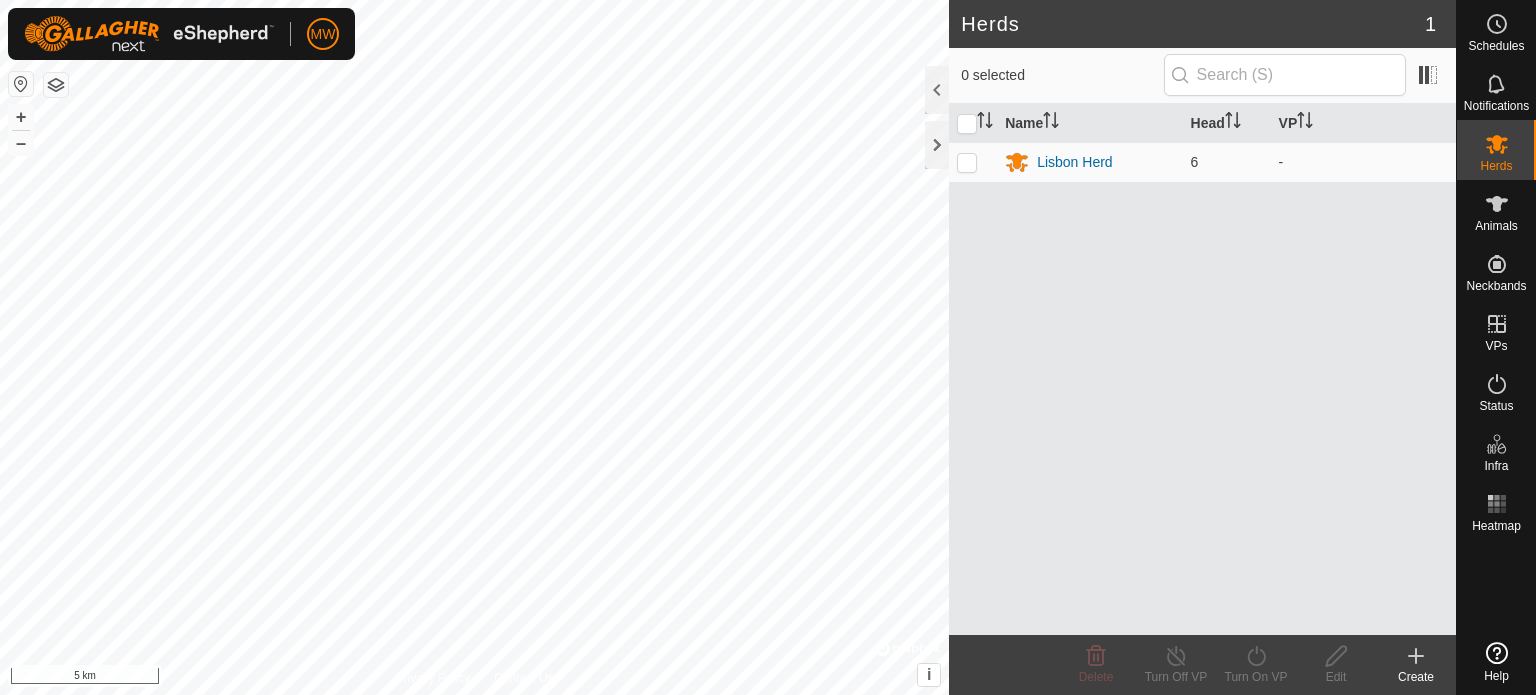 scroll, scrollTop: 0, scrollLeft: 0, axis: both 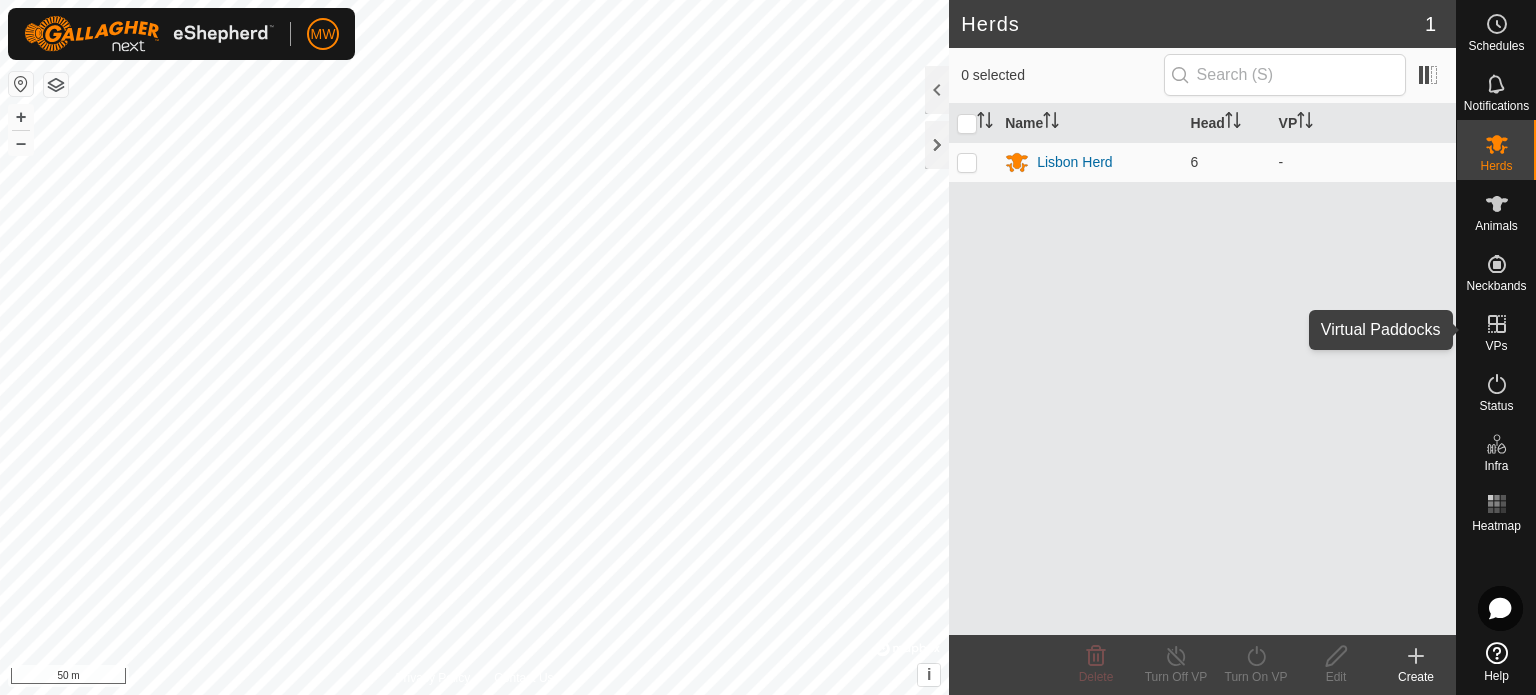 click at bounding box center (1497, 324) 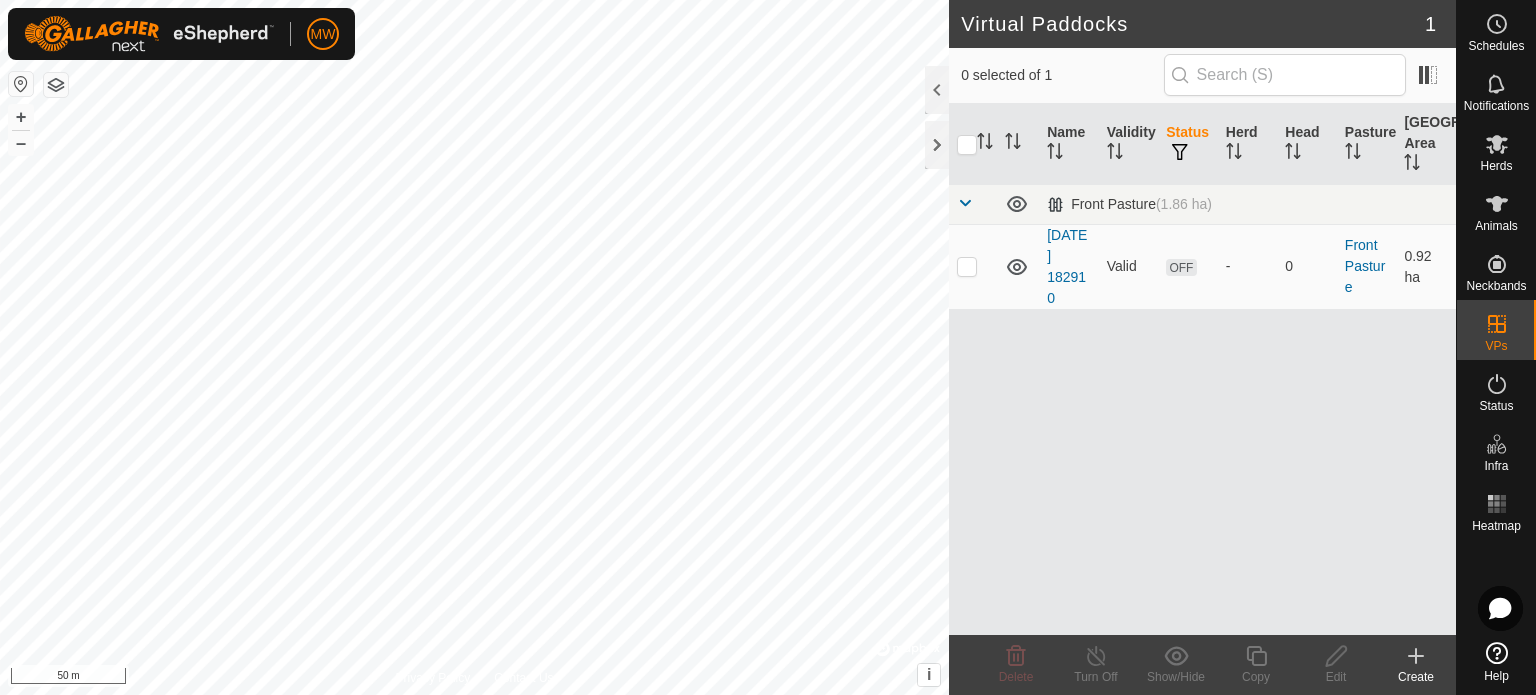 click 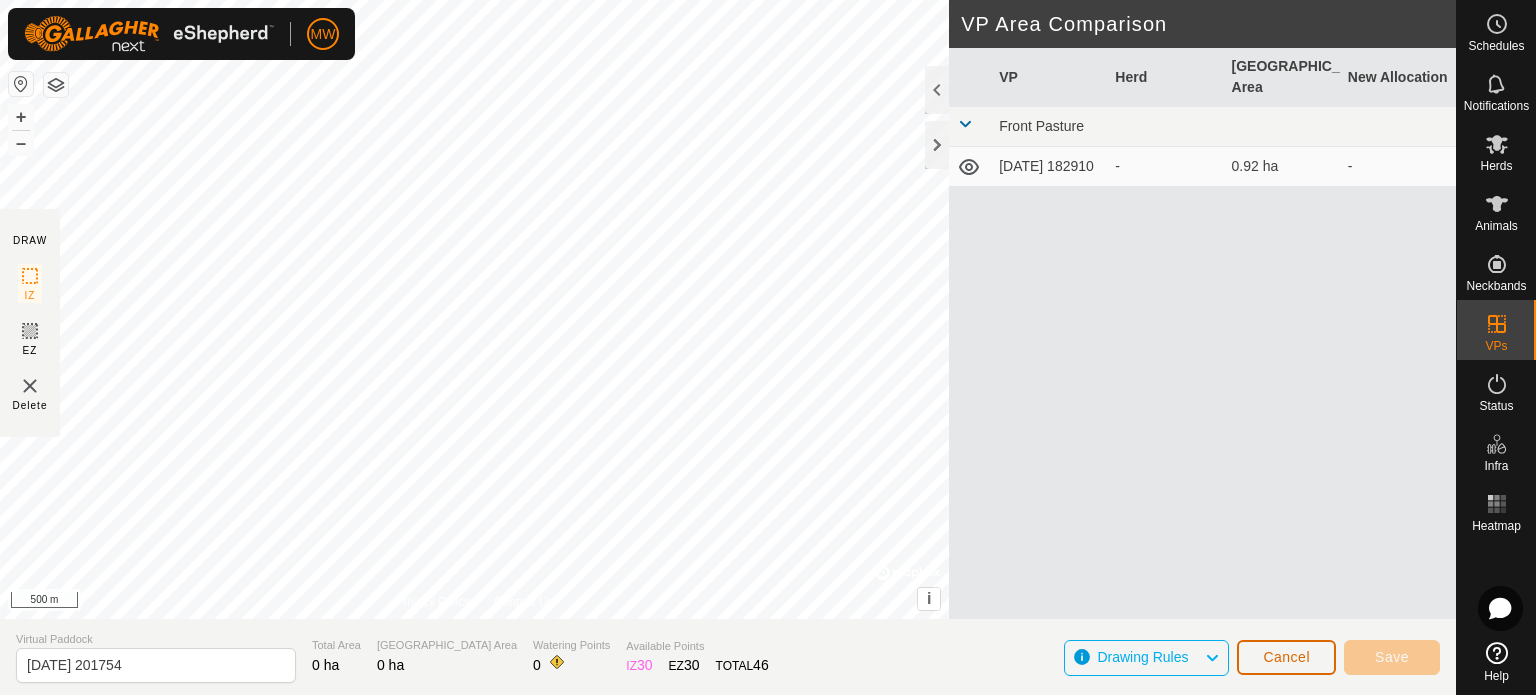 click on "Cancel" 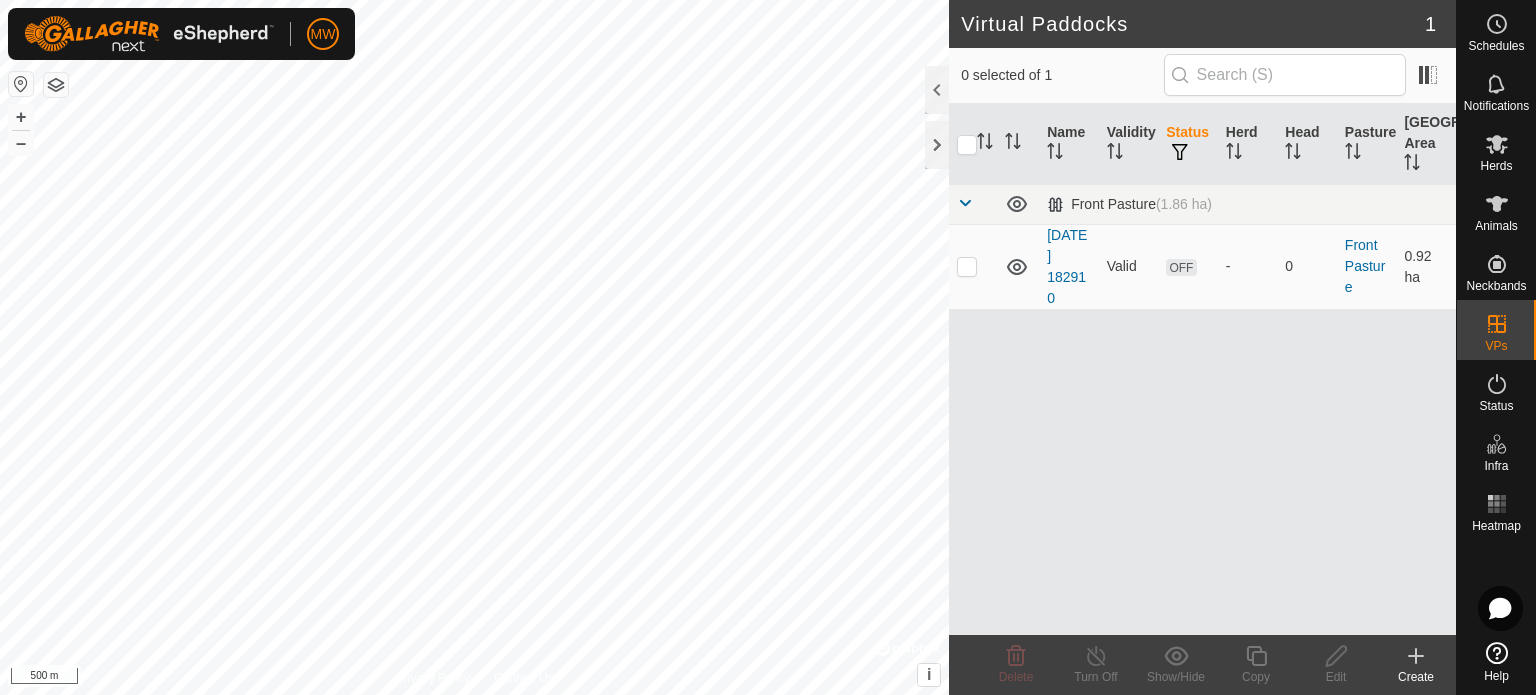 click on "MW Schedules Notifications Herds Animals Neckbands VPs Status Infra Heatmap Help Virtual Paddocks 1 0 selected of 1     Name   Validity   Status   Herd   Head   Pasture   Grazing Area   Front Pasture   (1.86 ha) [DATE] 182910  Valid  OFF  -   0   Front Pasture   0.92 ha  Delete  Turn Off   Show/Hide   Copy   Edit   Create  Privacy Policy Contact Us + – ⇧ i ©  Mapbox , ©  OpenStreetMap ,  Improve this map 500 m" at bounding box center (768, 347) 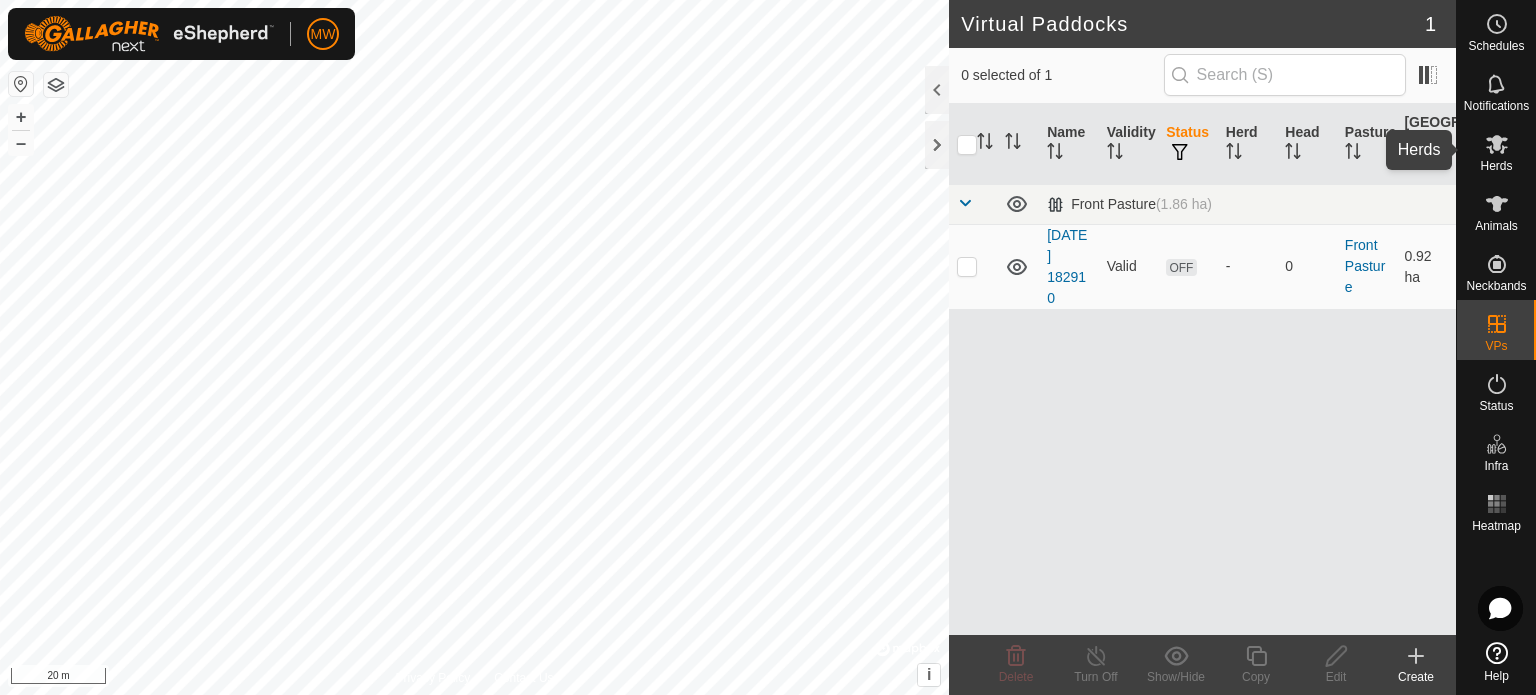 click 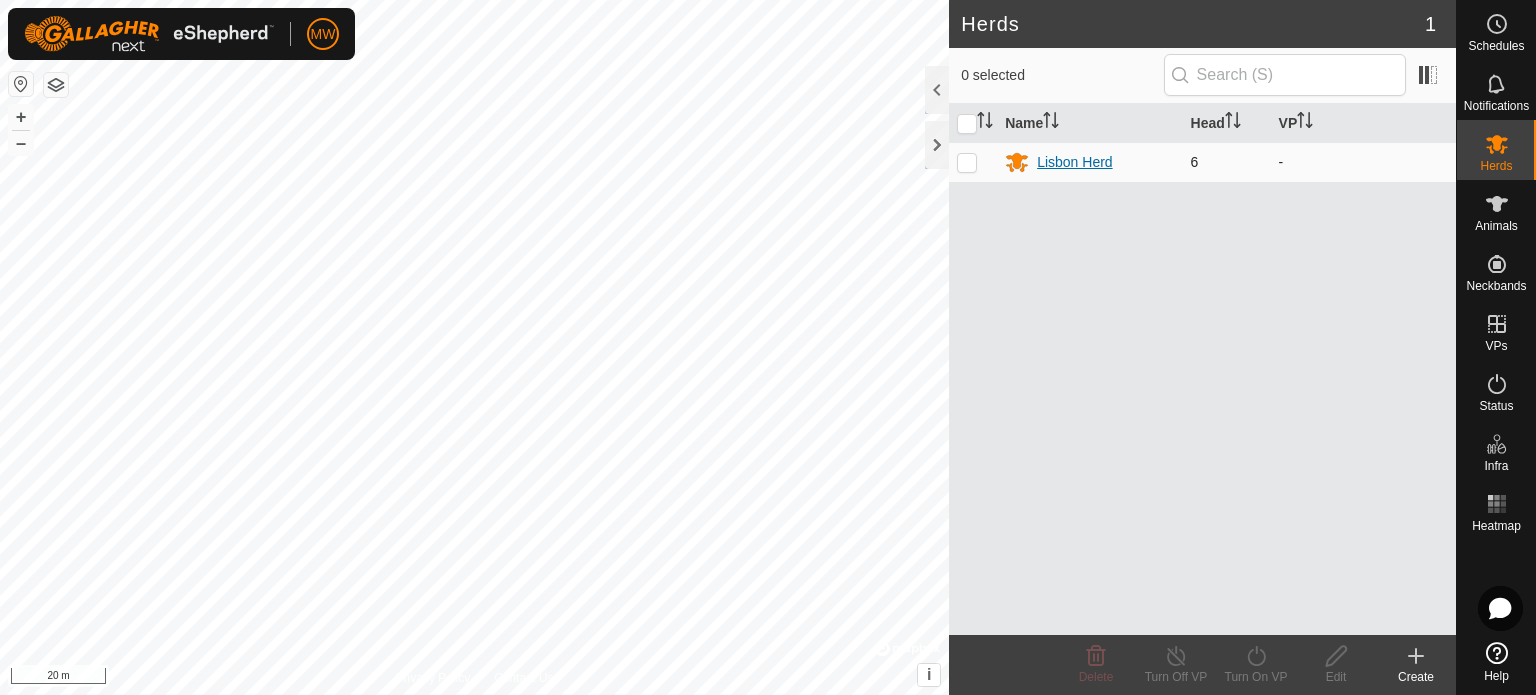 click on "Lisbon Herd" at bounding box center (1075, 162) 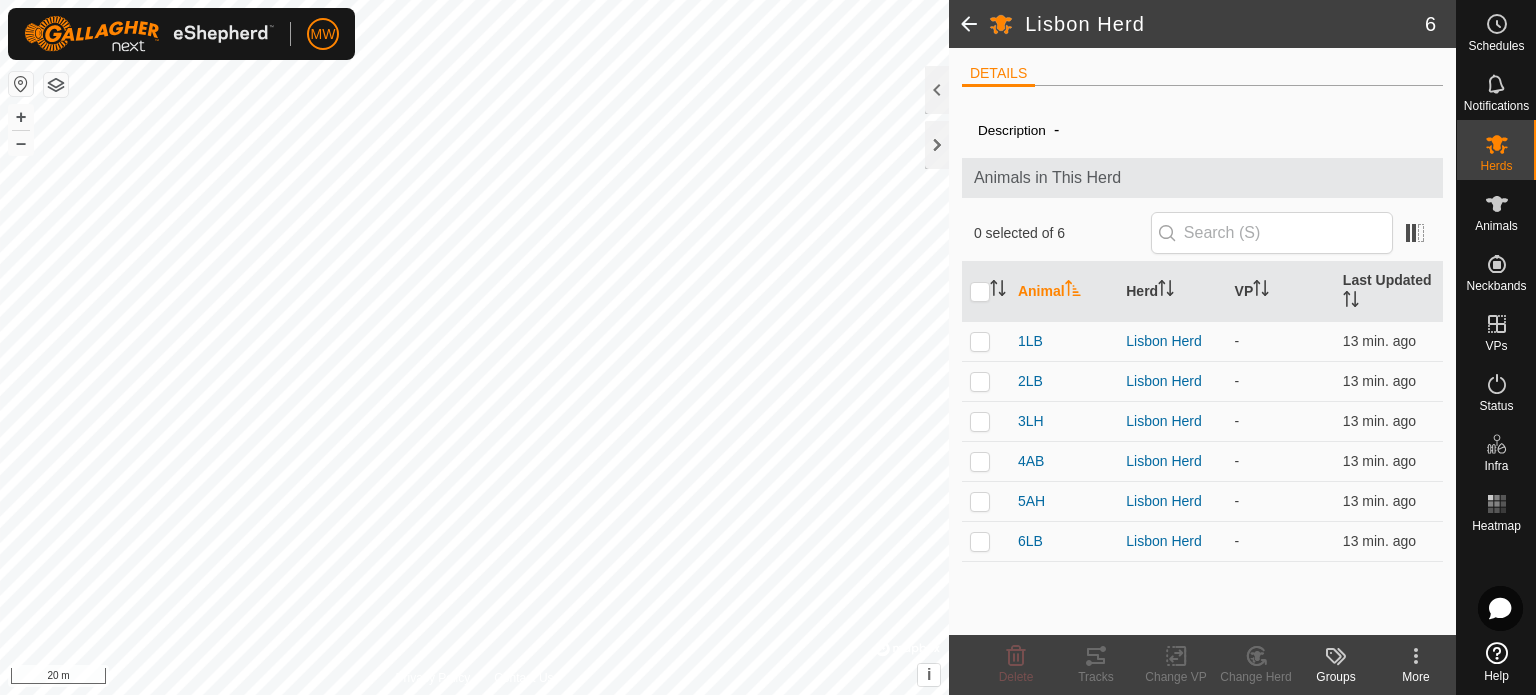 click 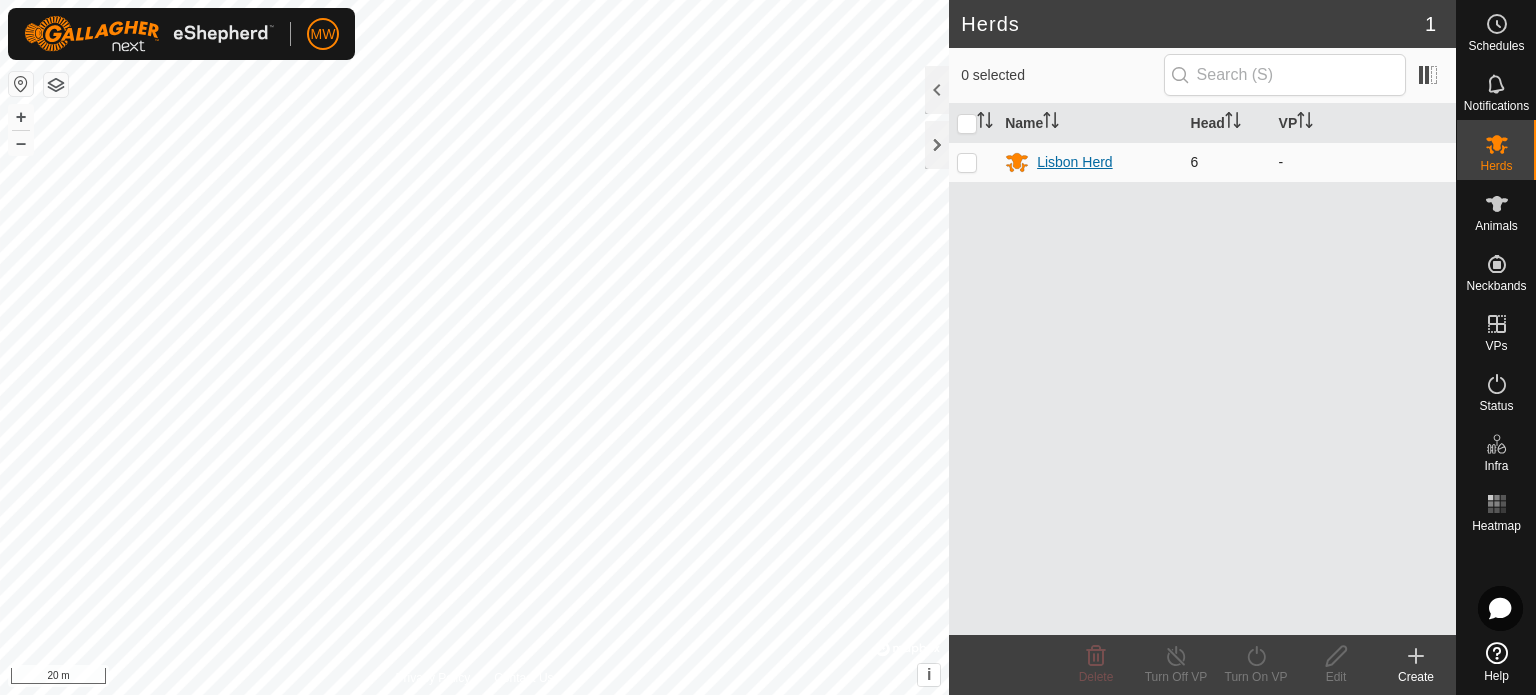 click on "Lisbon Herd" at bounding box center [1075, 162] 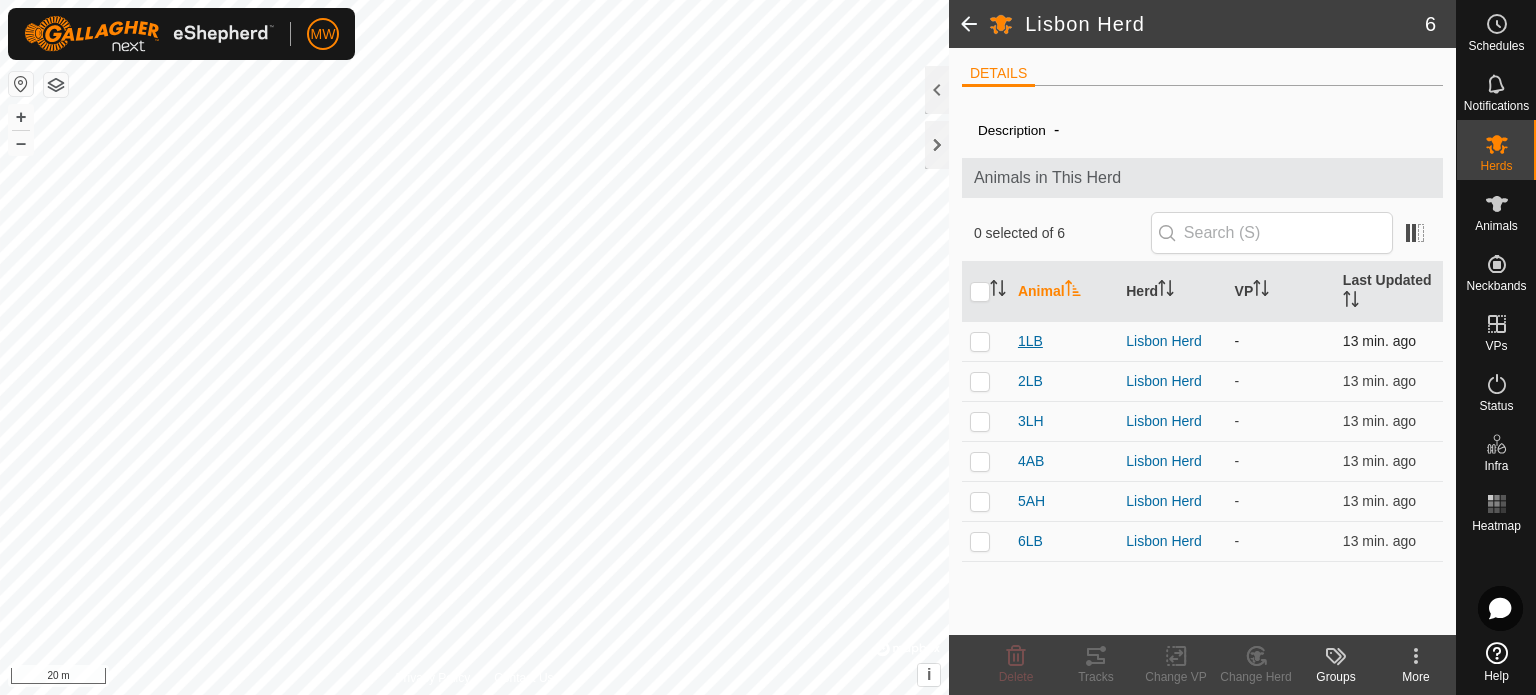 click on "1LB" at bounding box center (1030, 341) 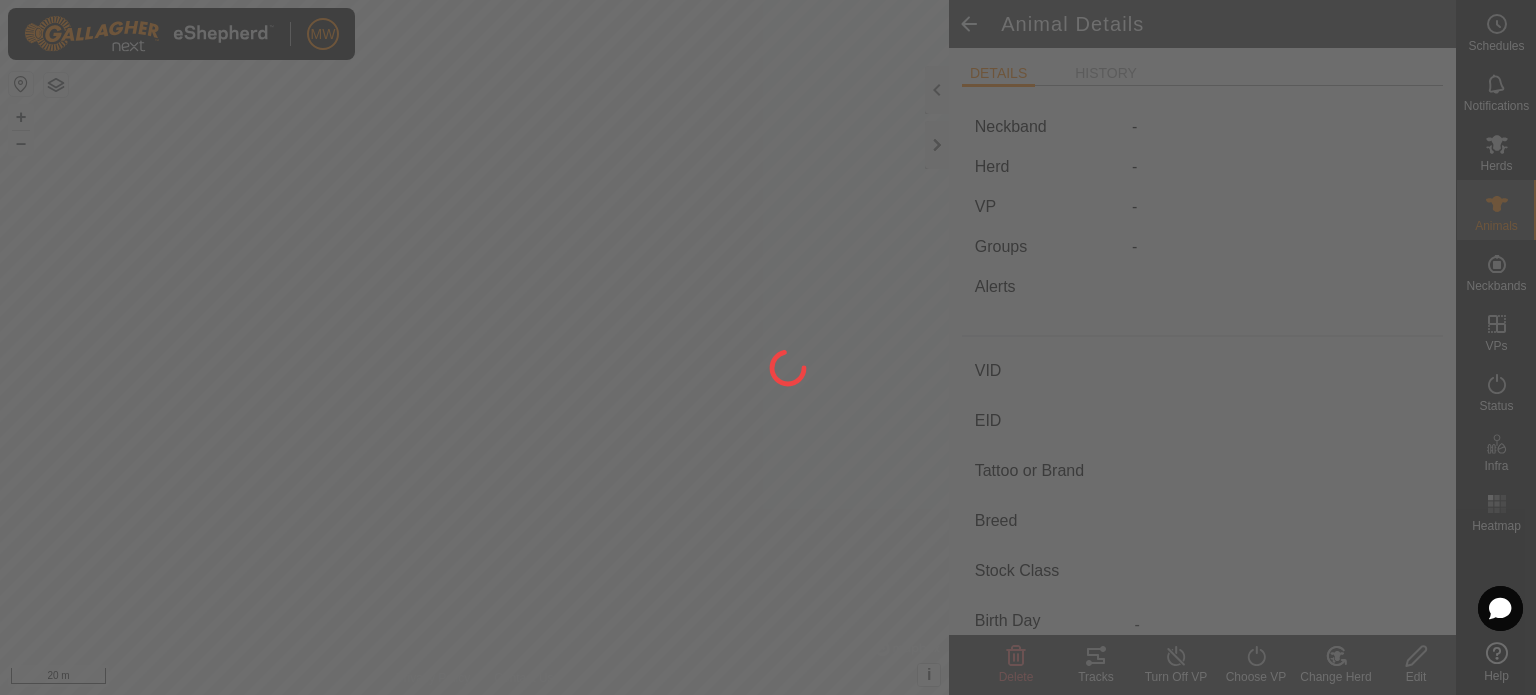 type on "1LB" 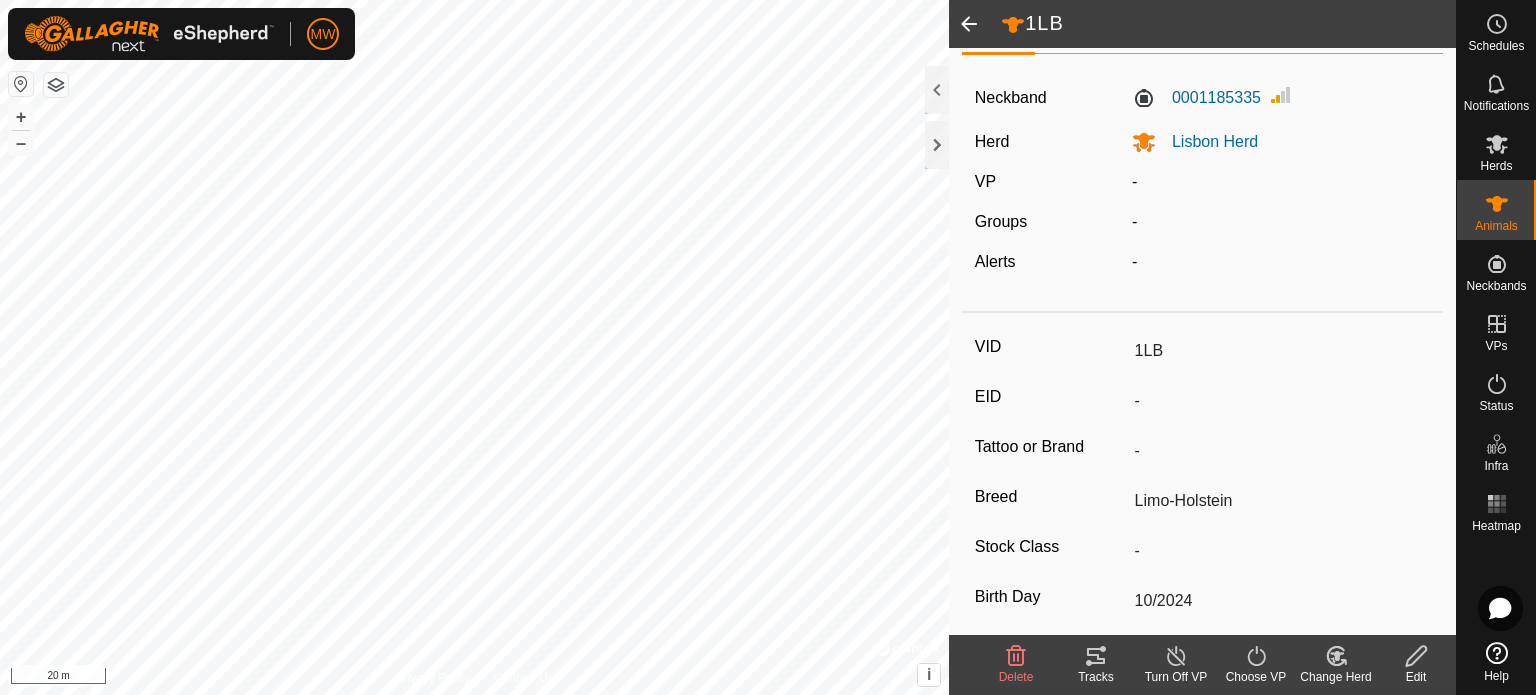 scroll, scrollTop: 0, scrollLeft: 0, axis: both 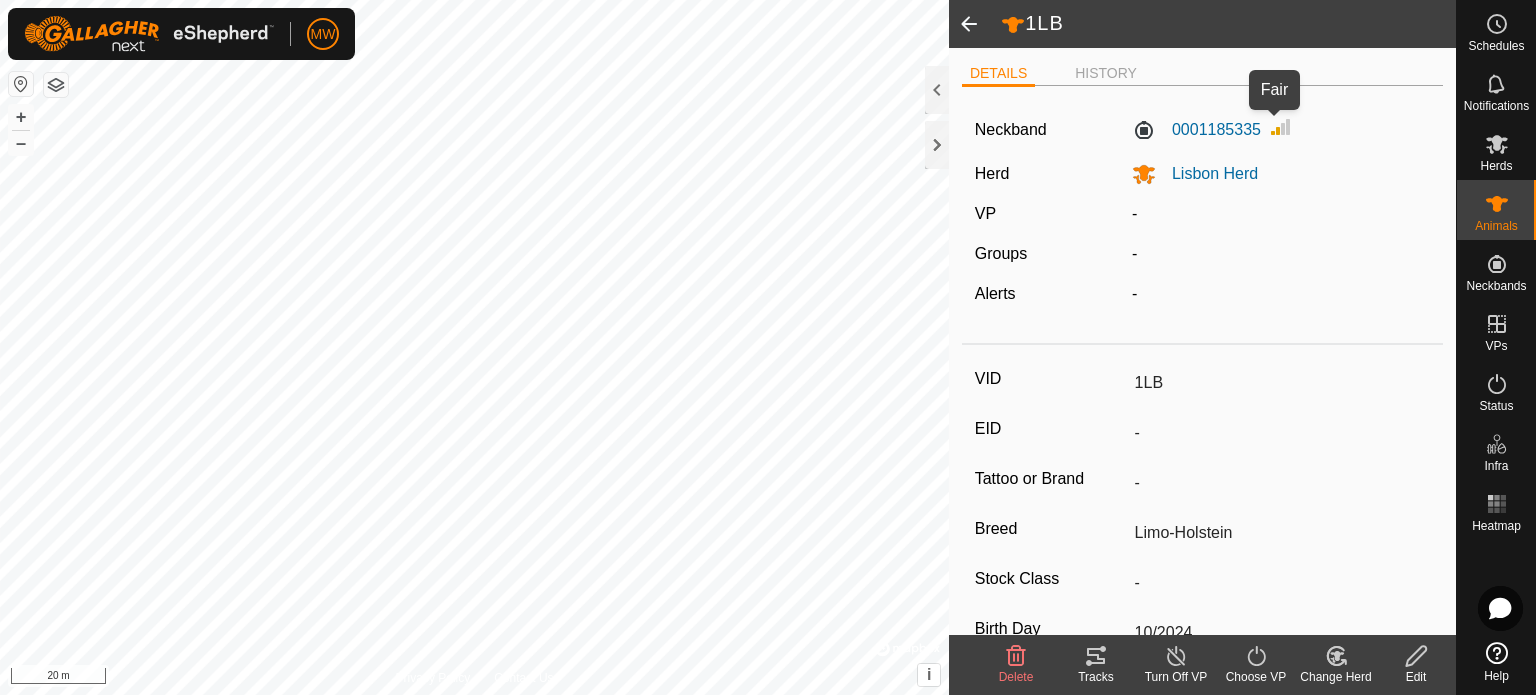 click 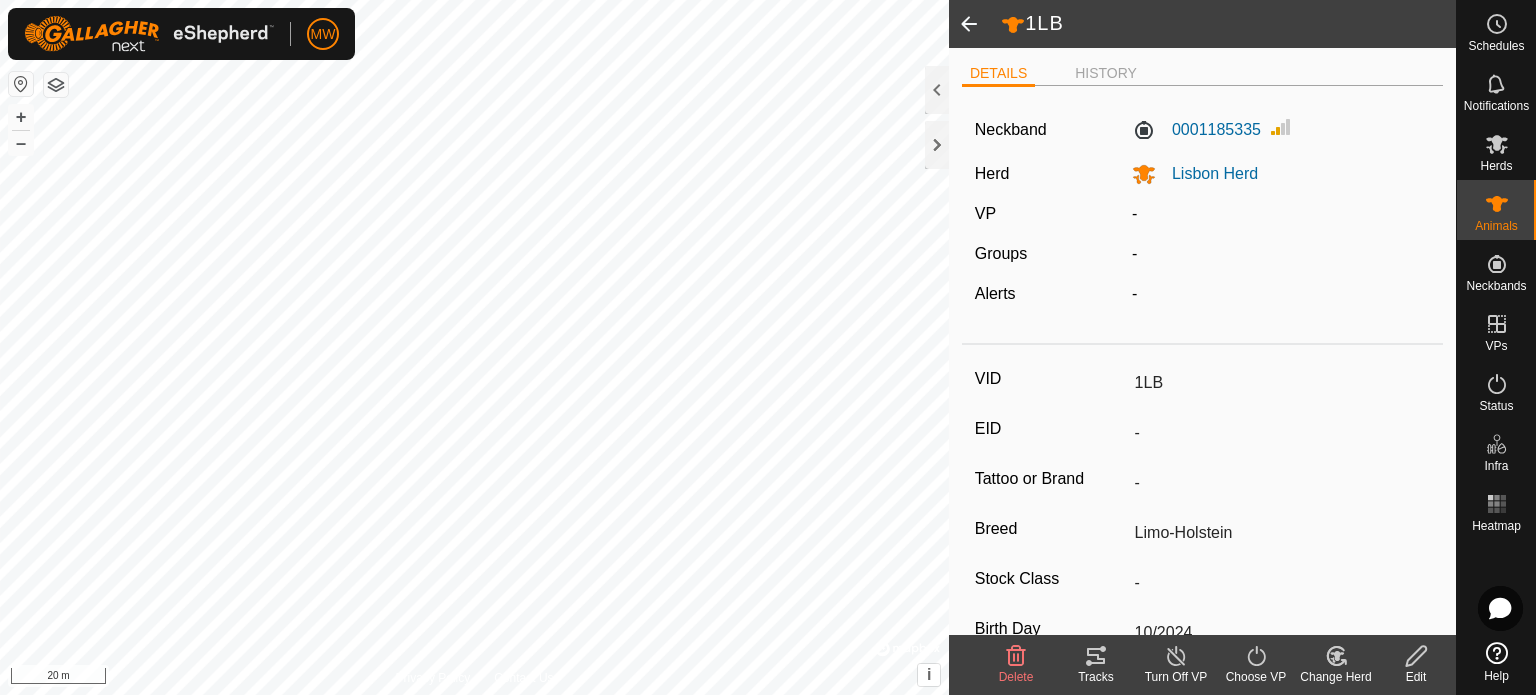 click 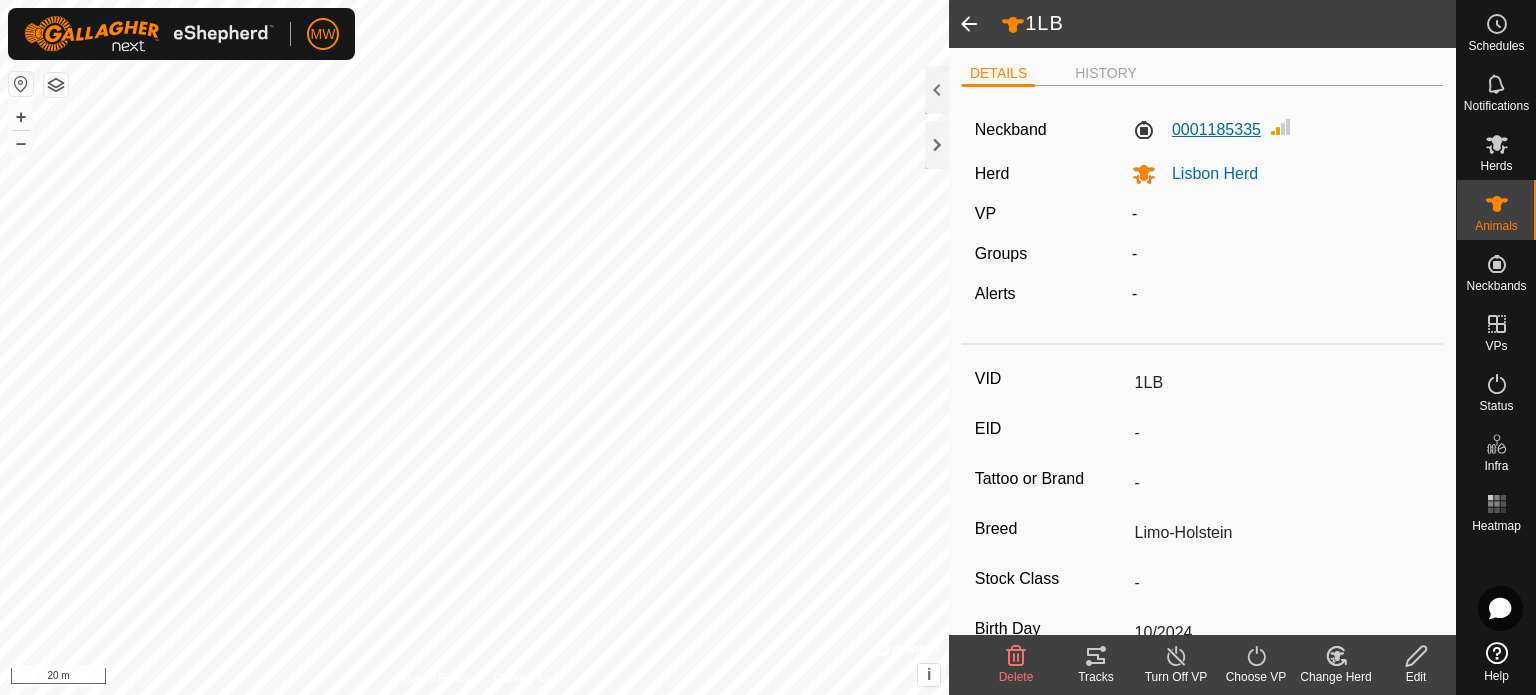 click on "0001185335" 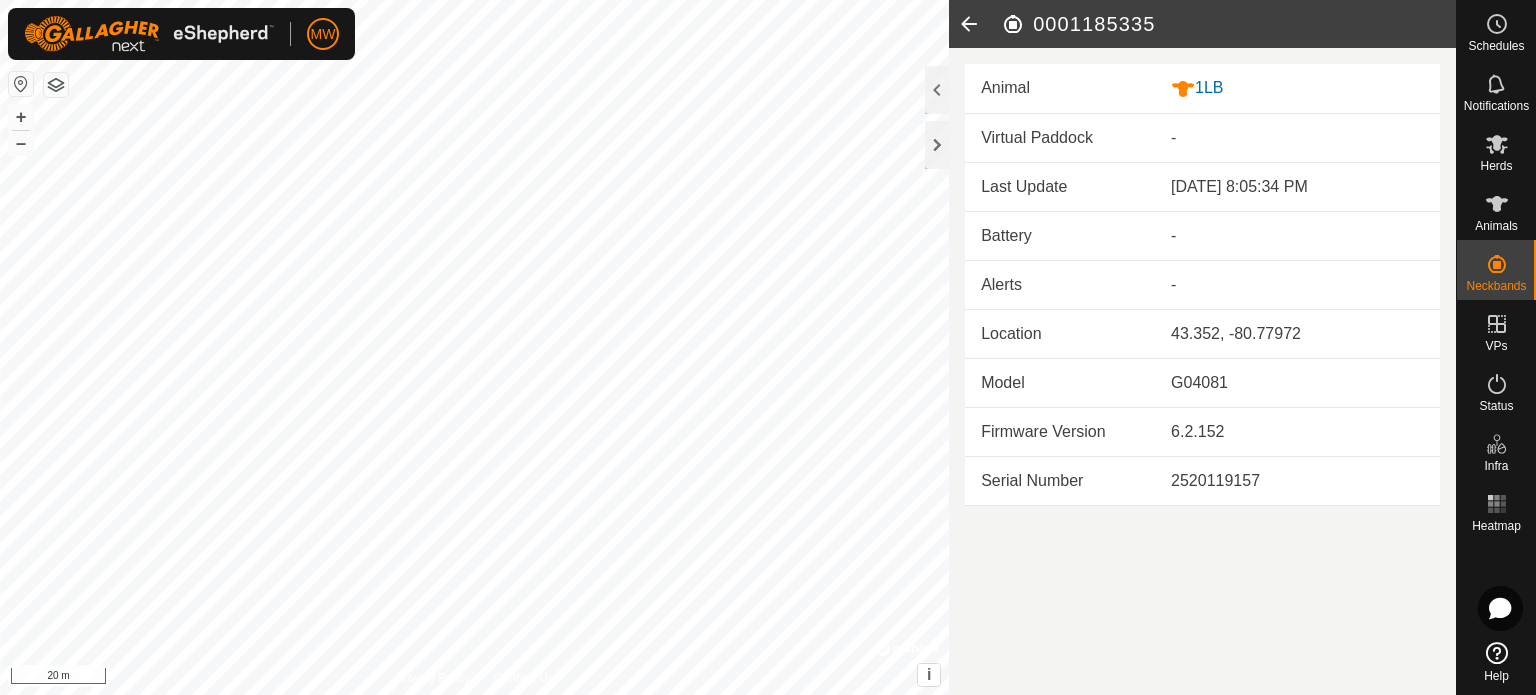 click 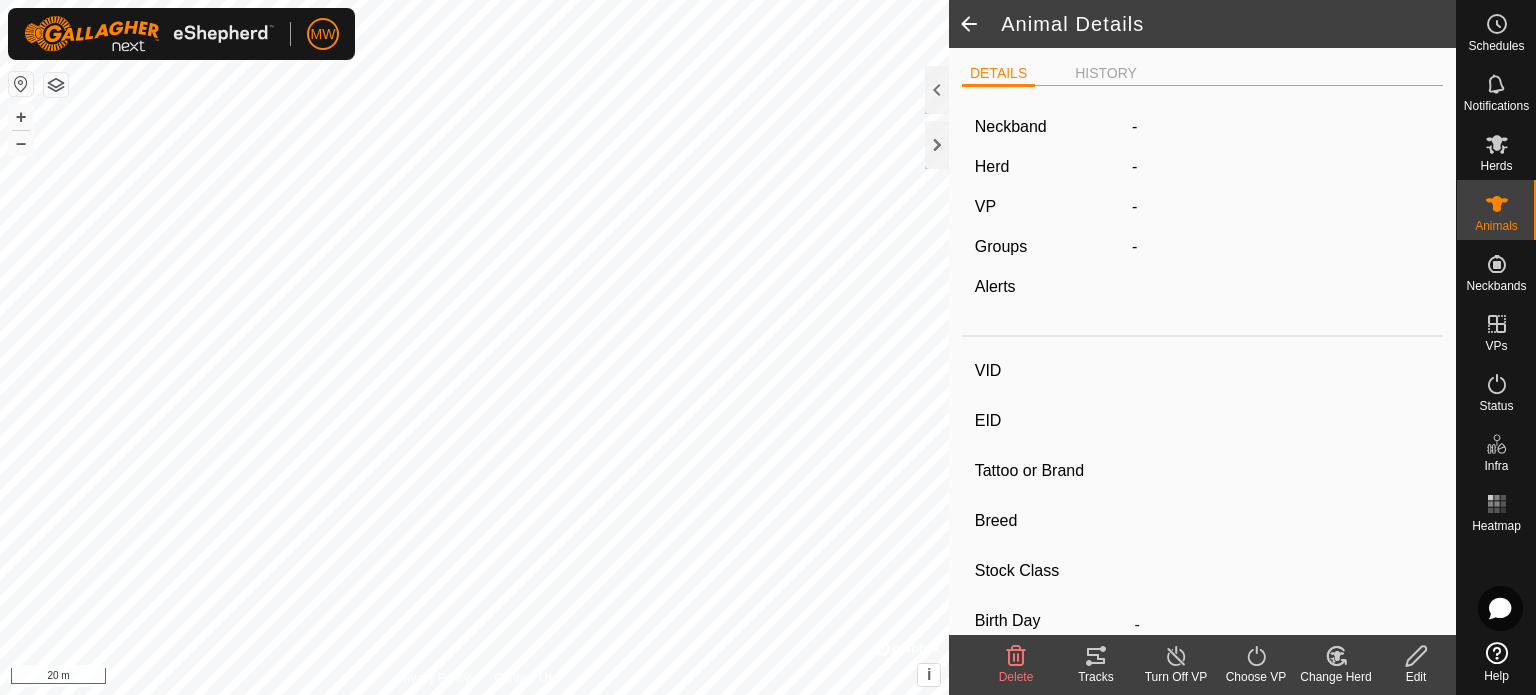 type on "1LB" 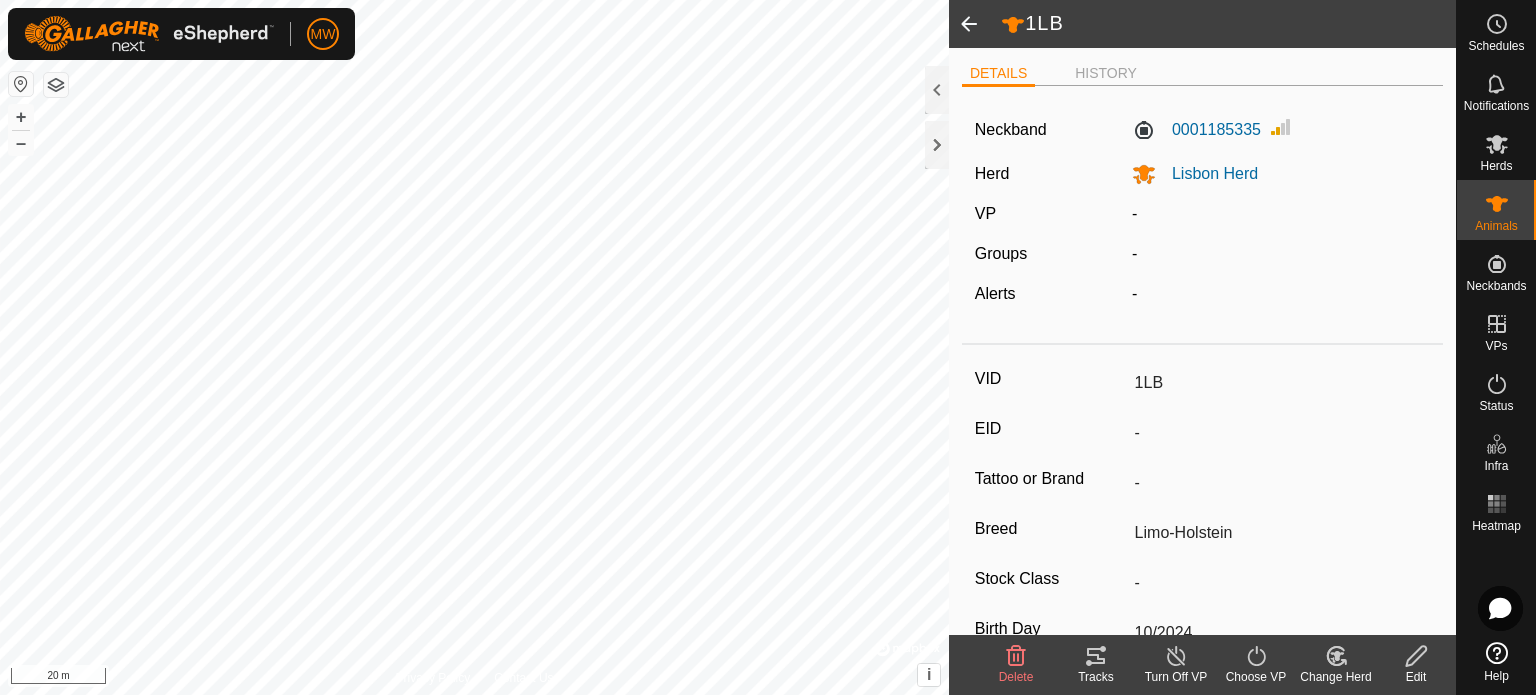 click 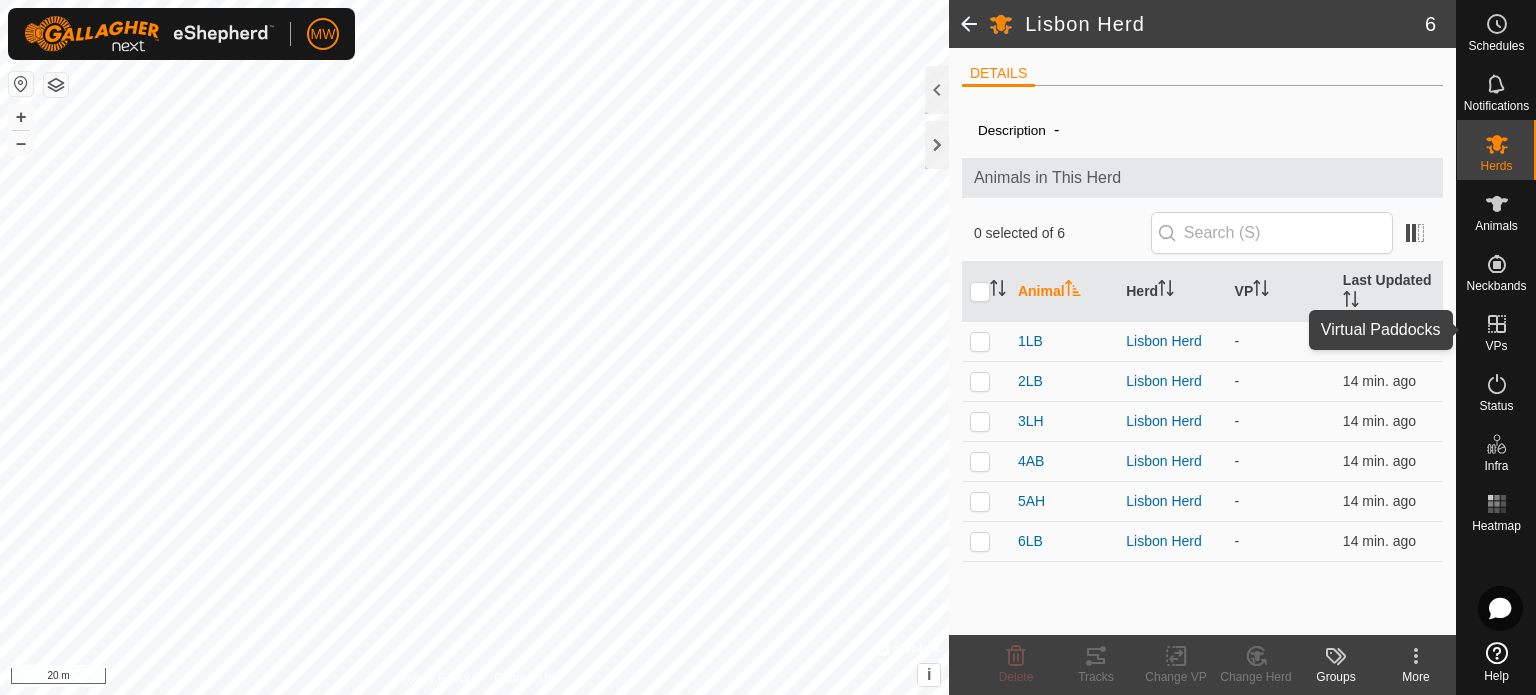 click 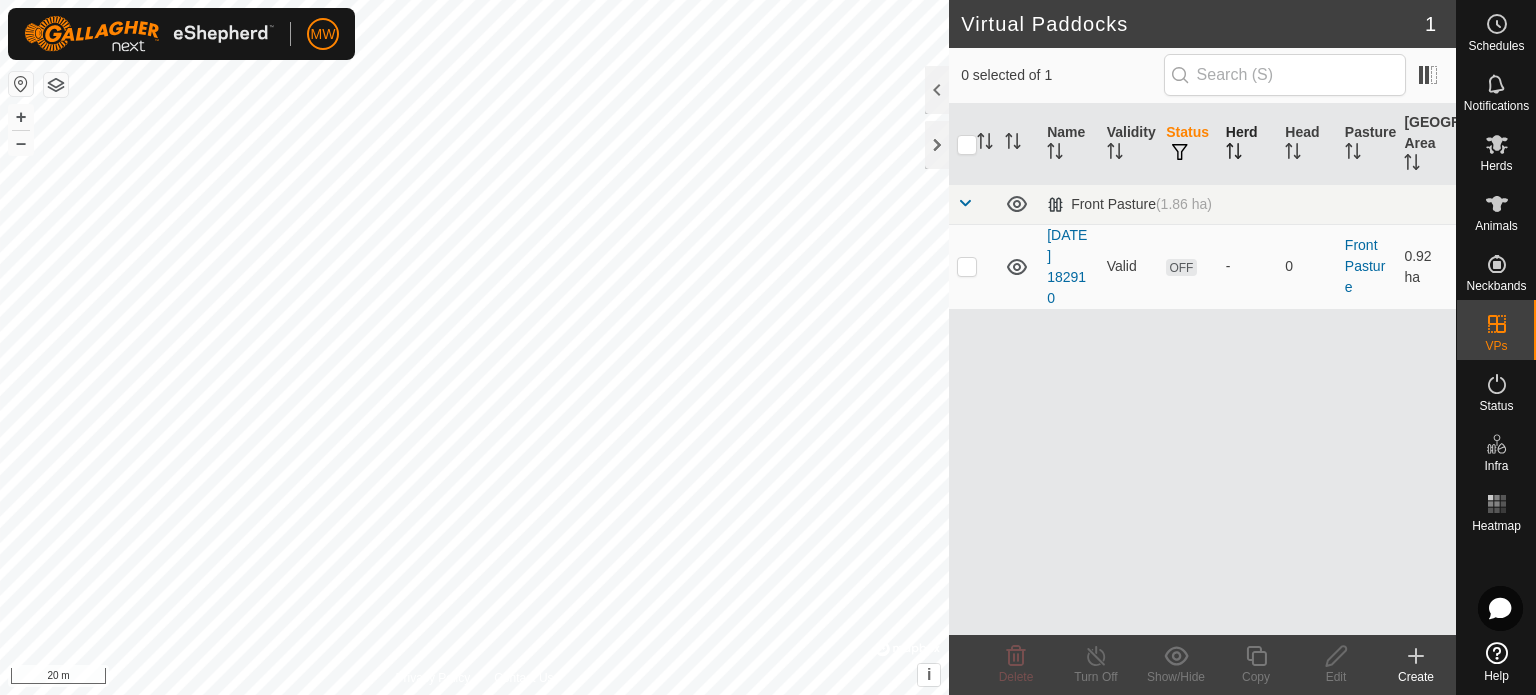 click on "Herd" at bounding box center (1248, 144) 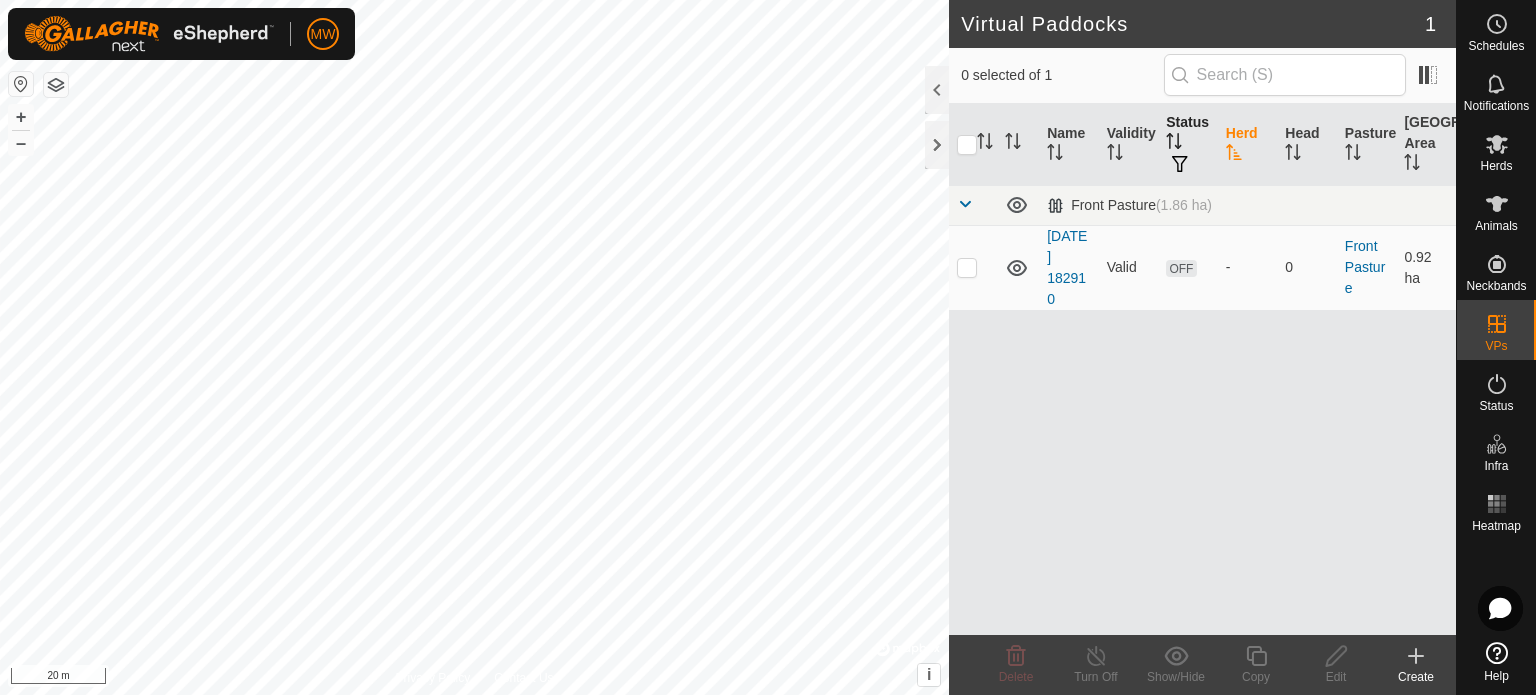 click 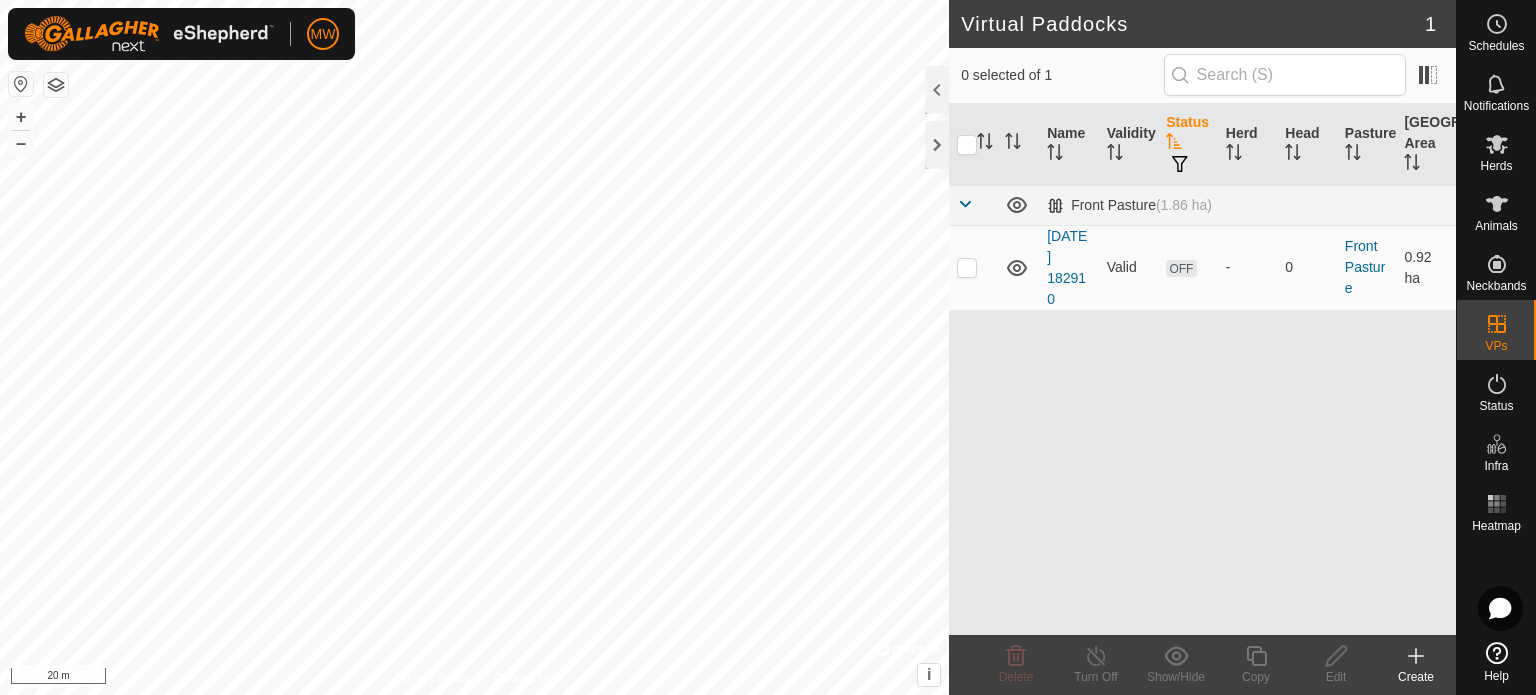 click 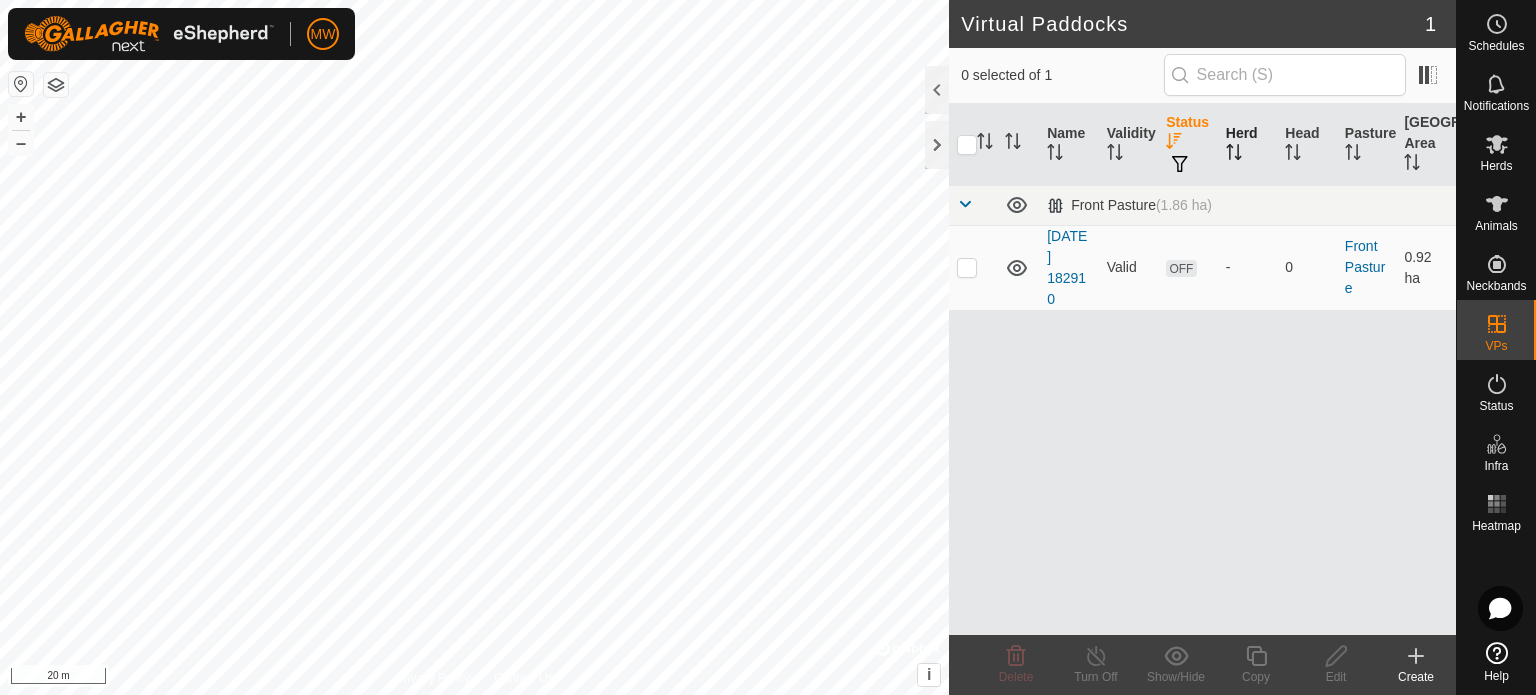 click on "Herd" at bounding box center (1248, 145) 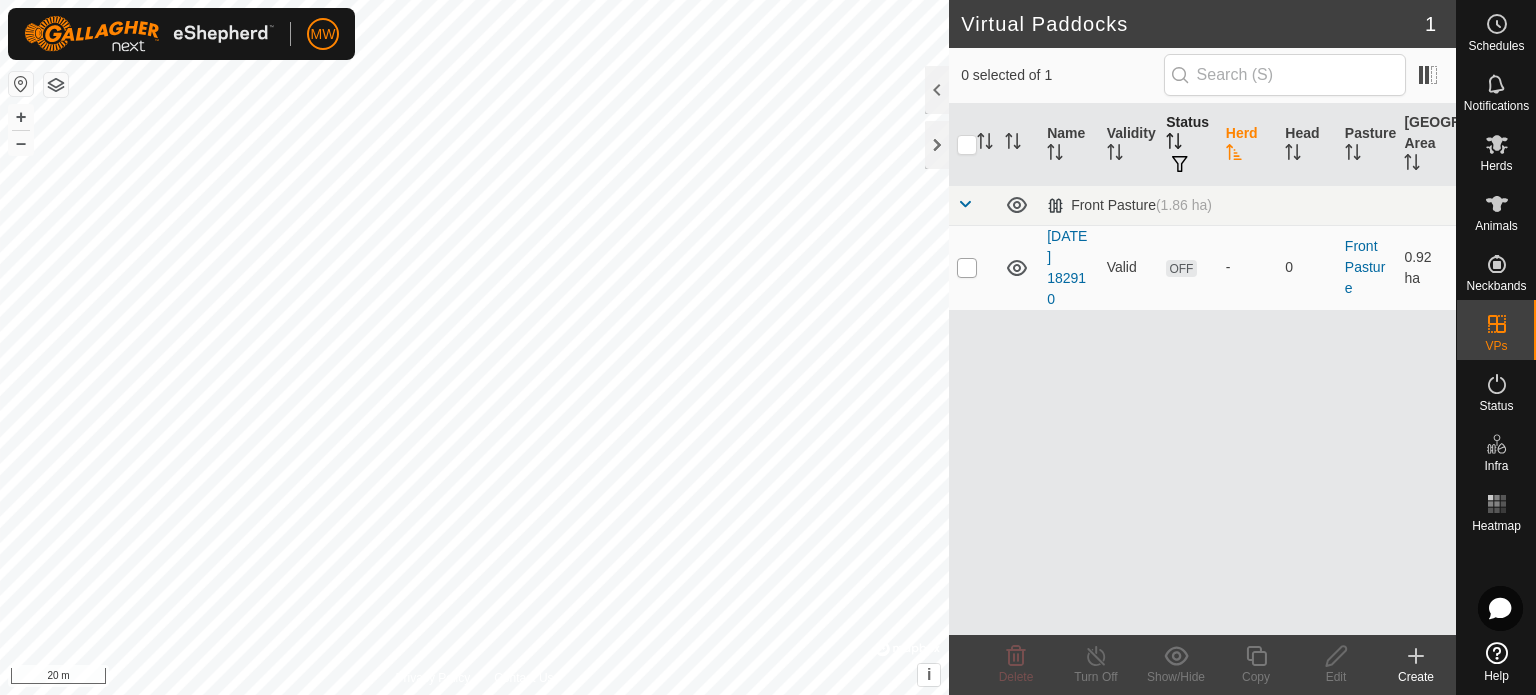 click at bounding box center (967, 268) 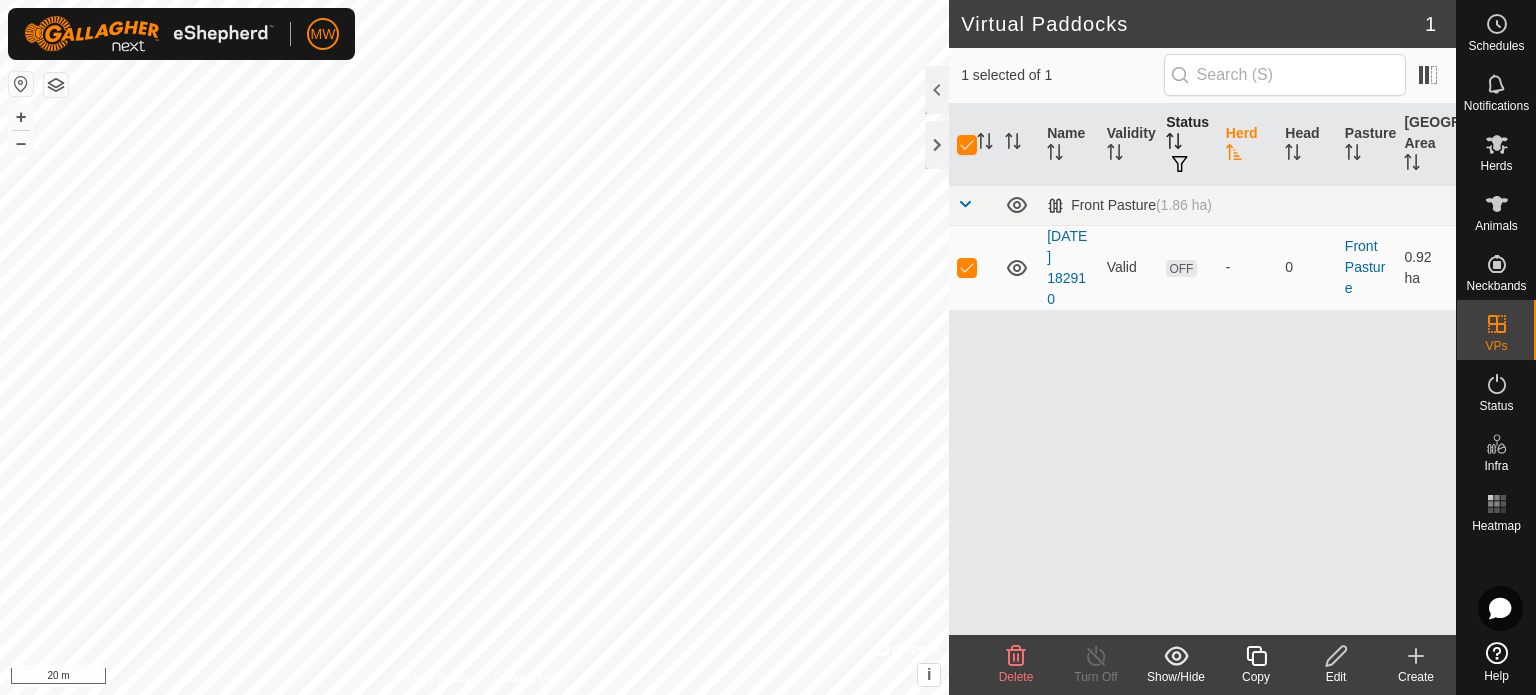 click 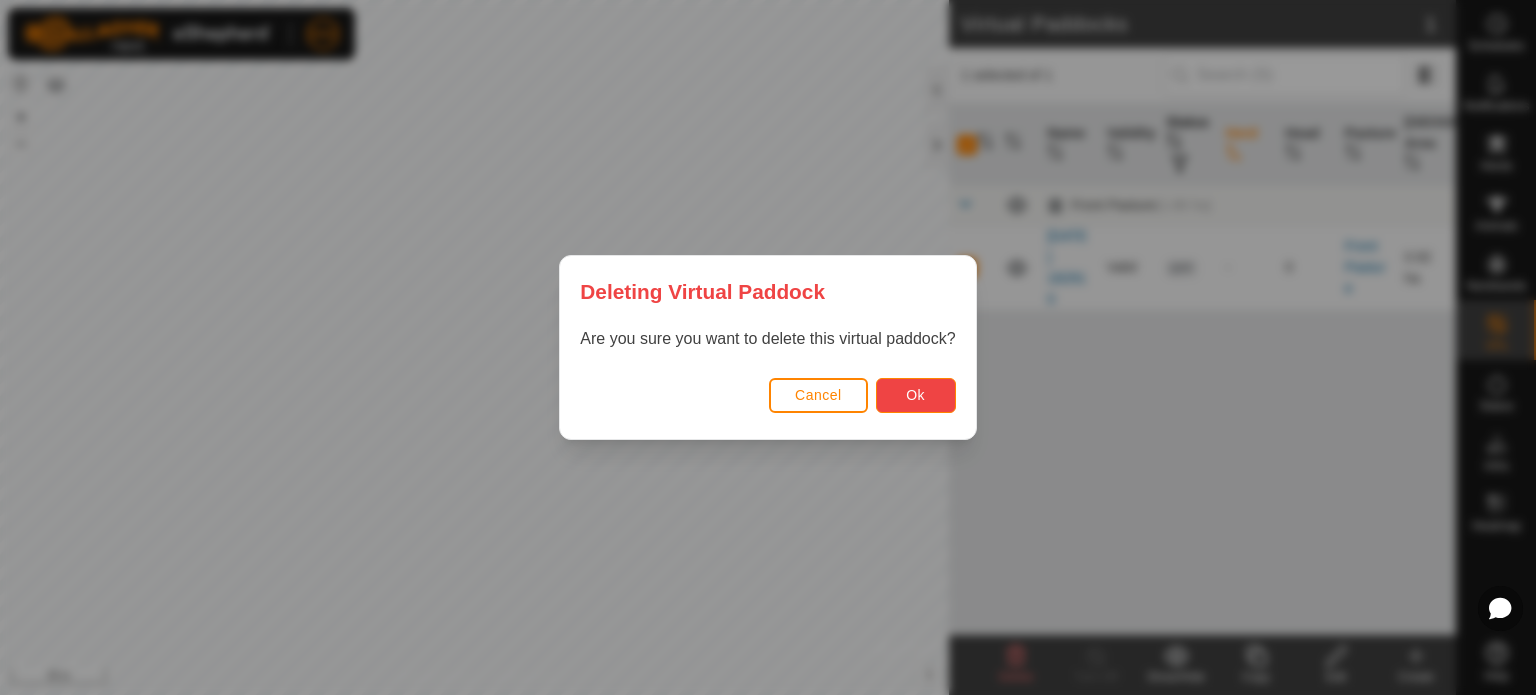 click on "Ok" at bounding box center (915, 395) 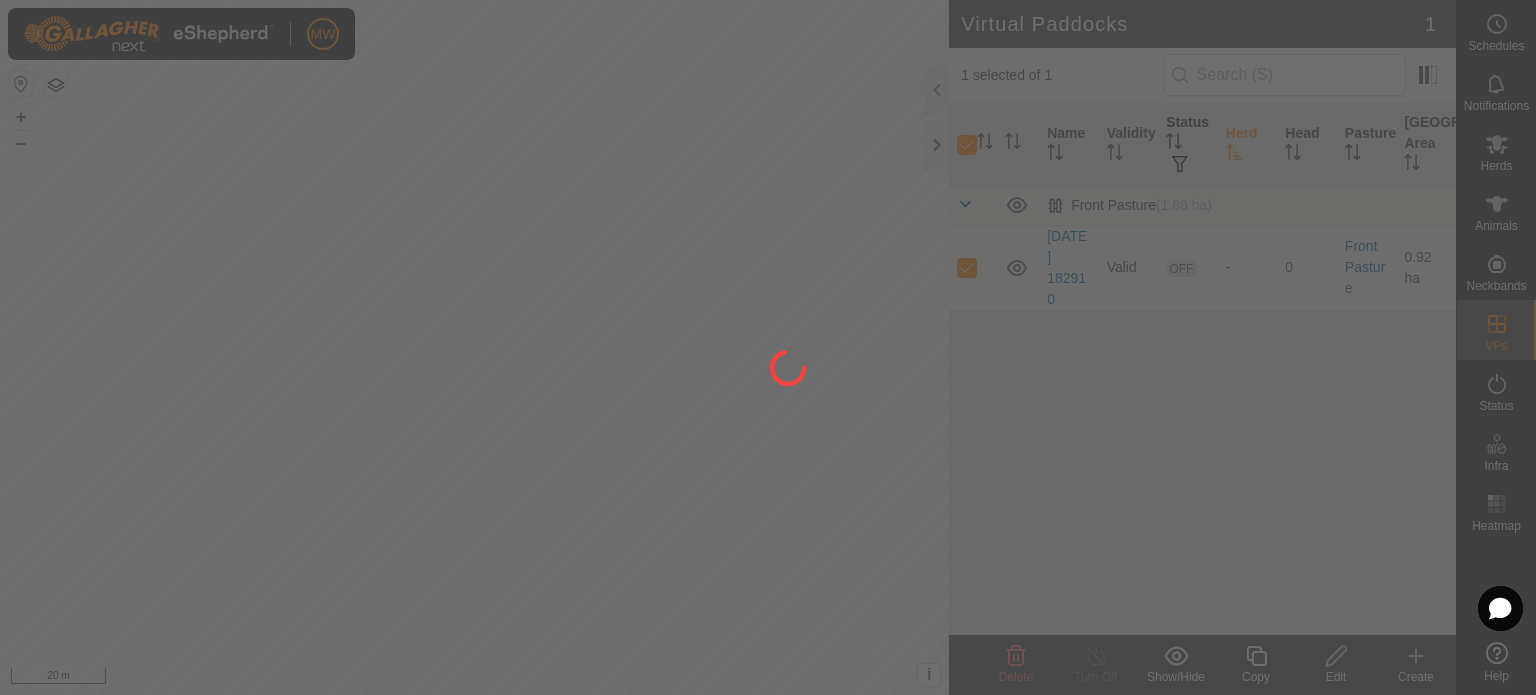 checkbox on "false" 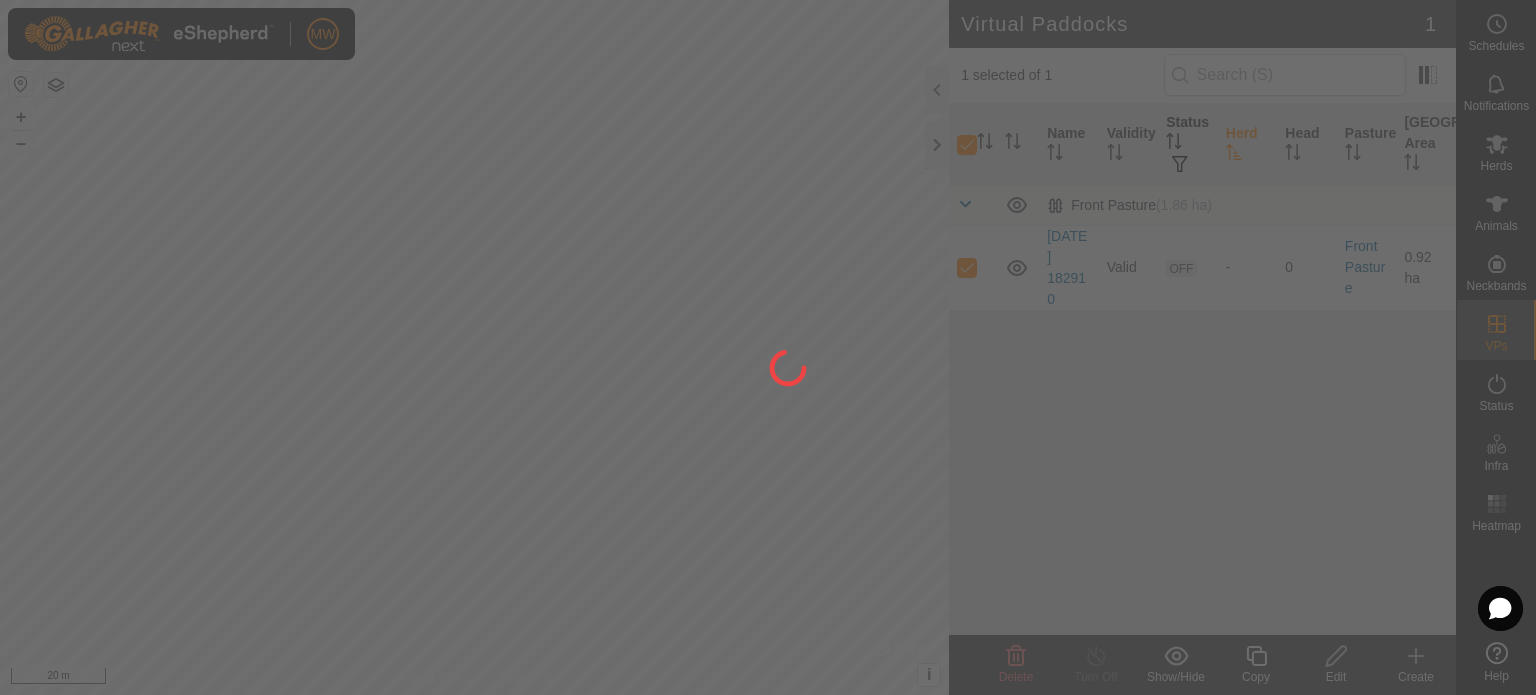 checkbox on "false" 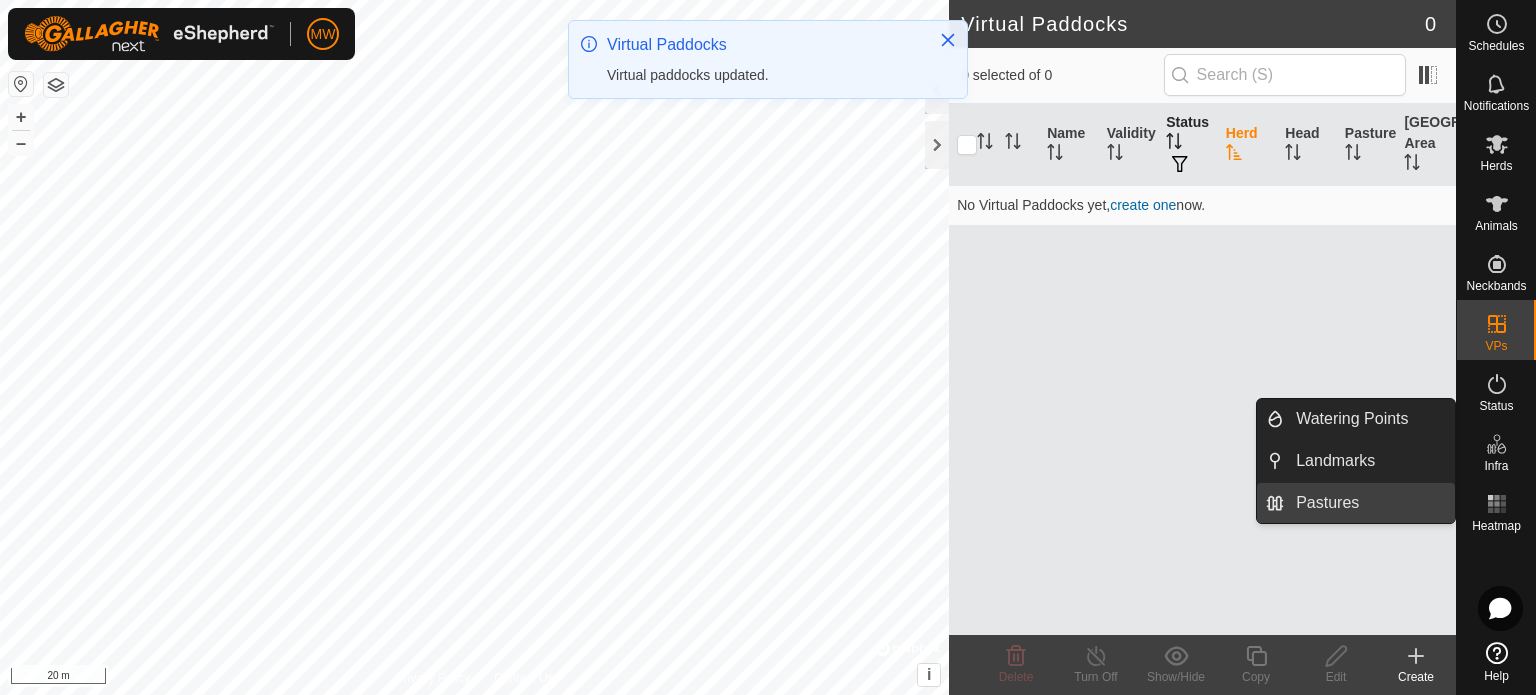 click on "Pastures" at bounding box center [1369, 503] 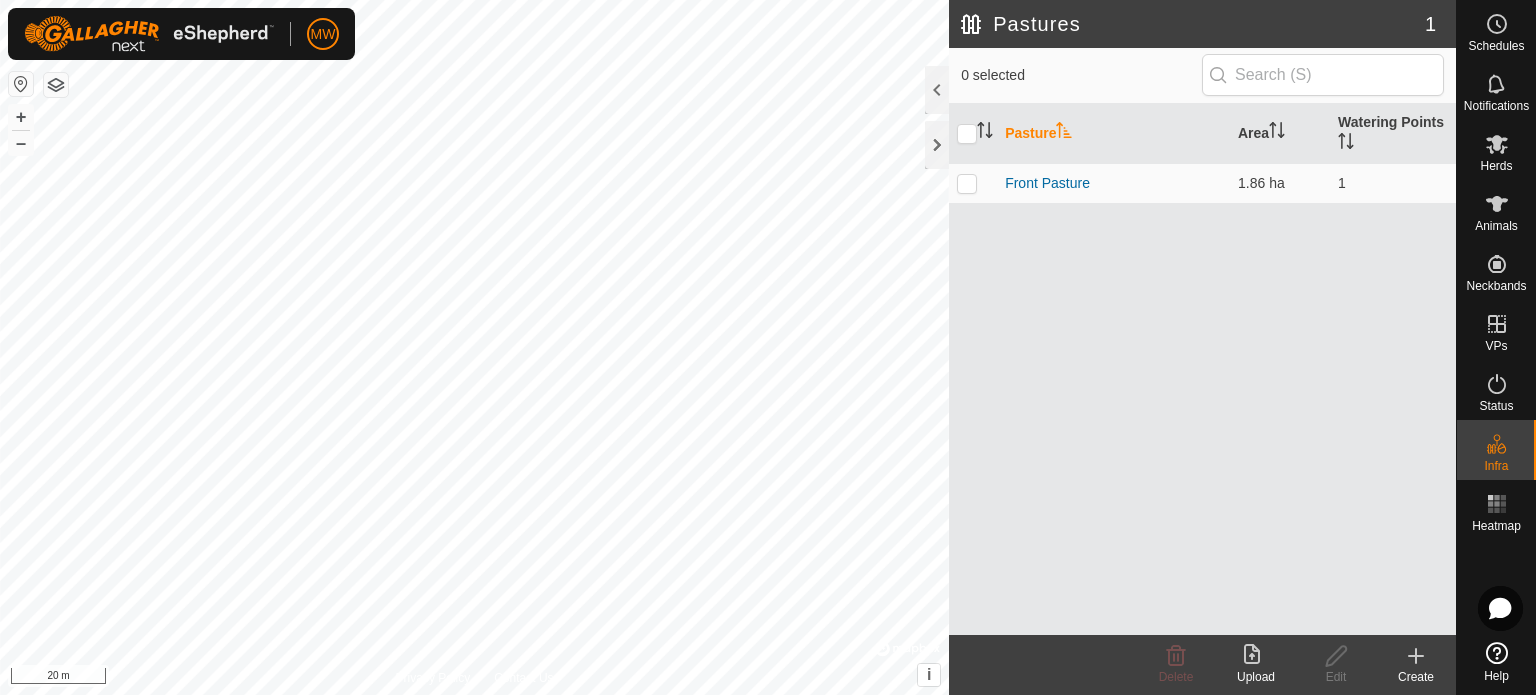 click 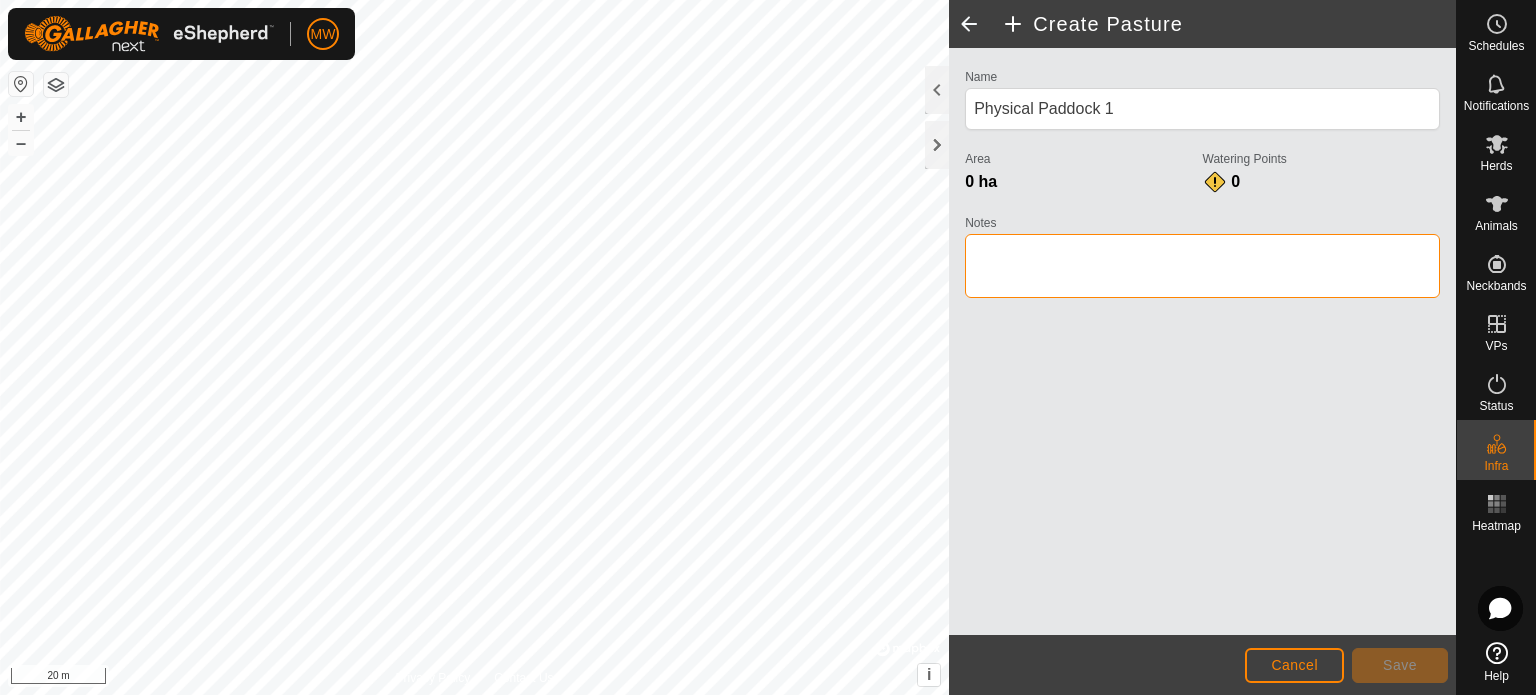 click on "Notes" at bounding box center (1202, 266) 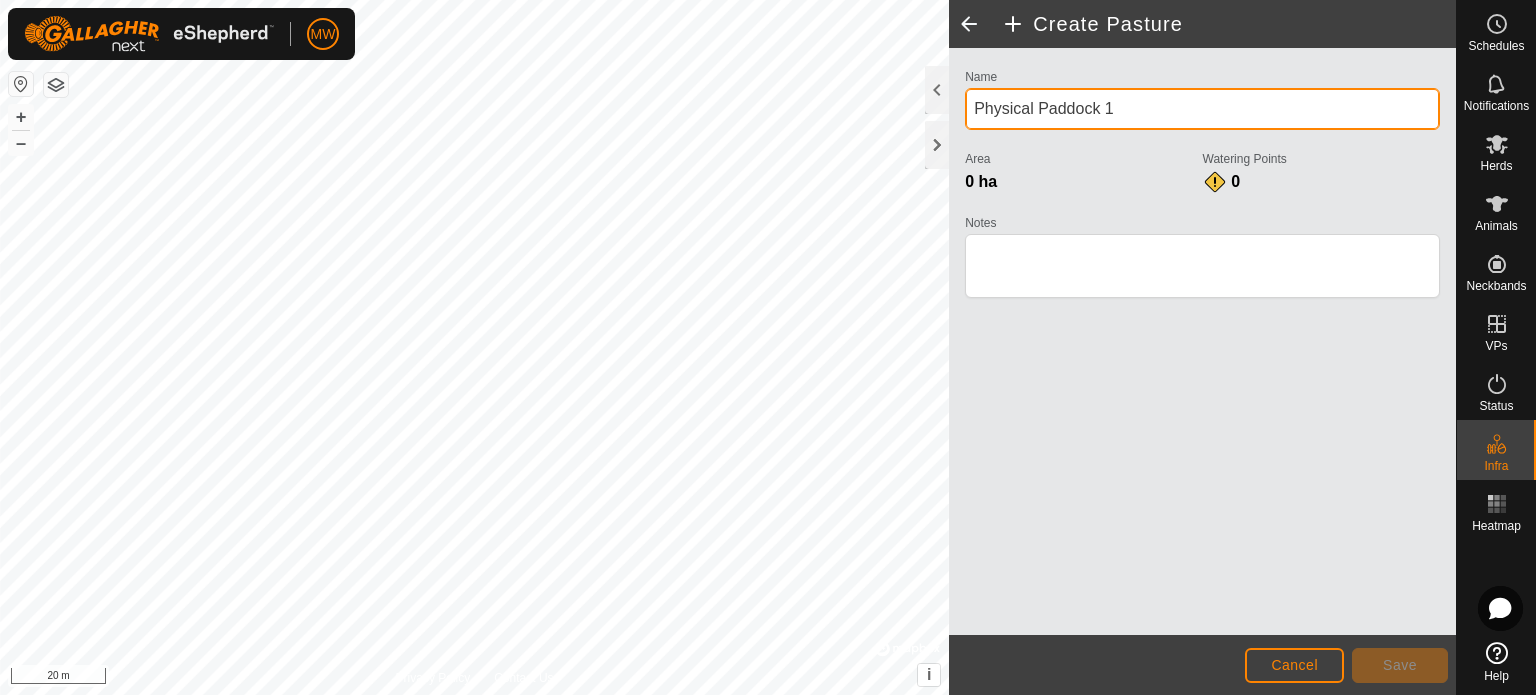 click on "Physical Paddock 1" at bounding box center (1202, 109) 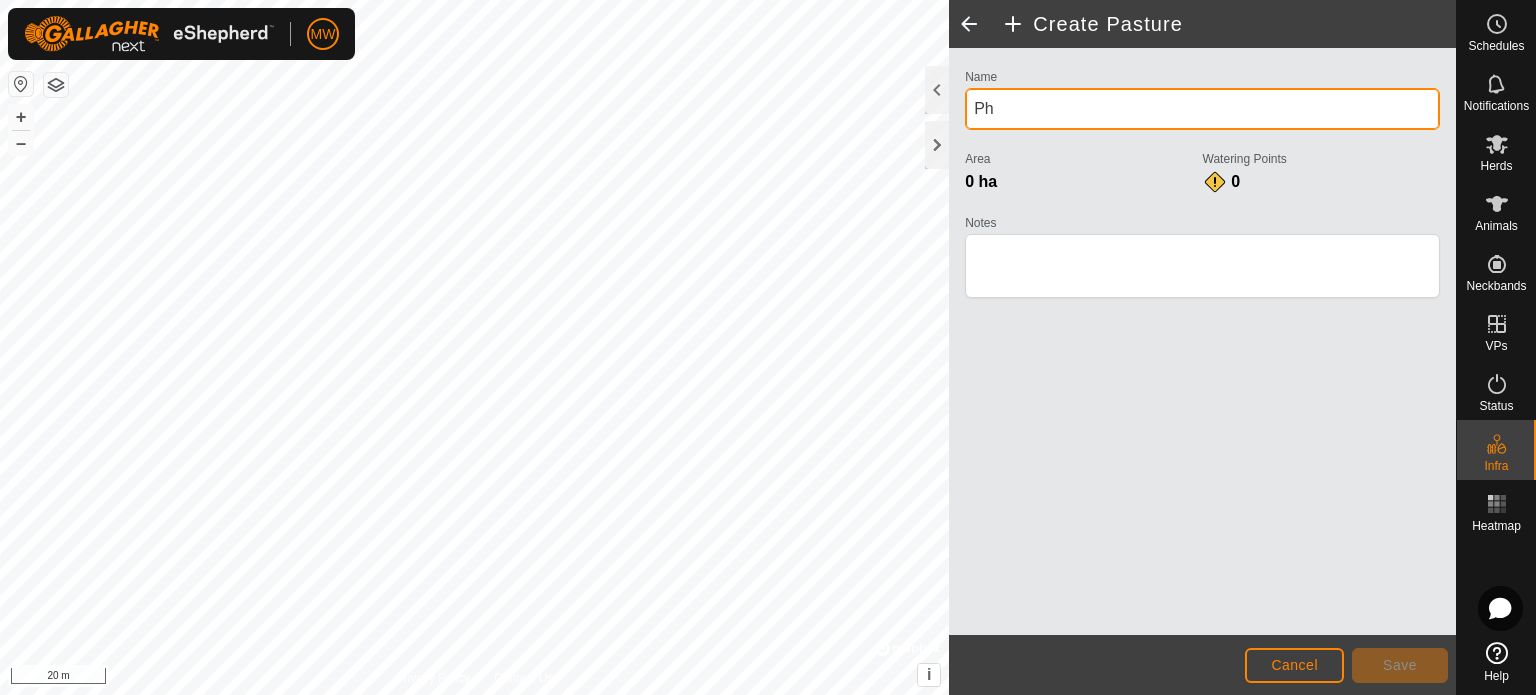 type on "P" 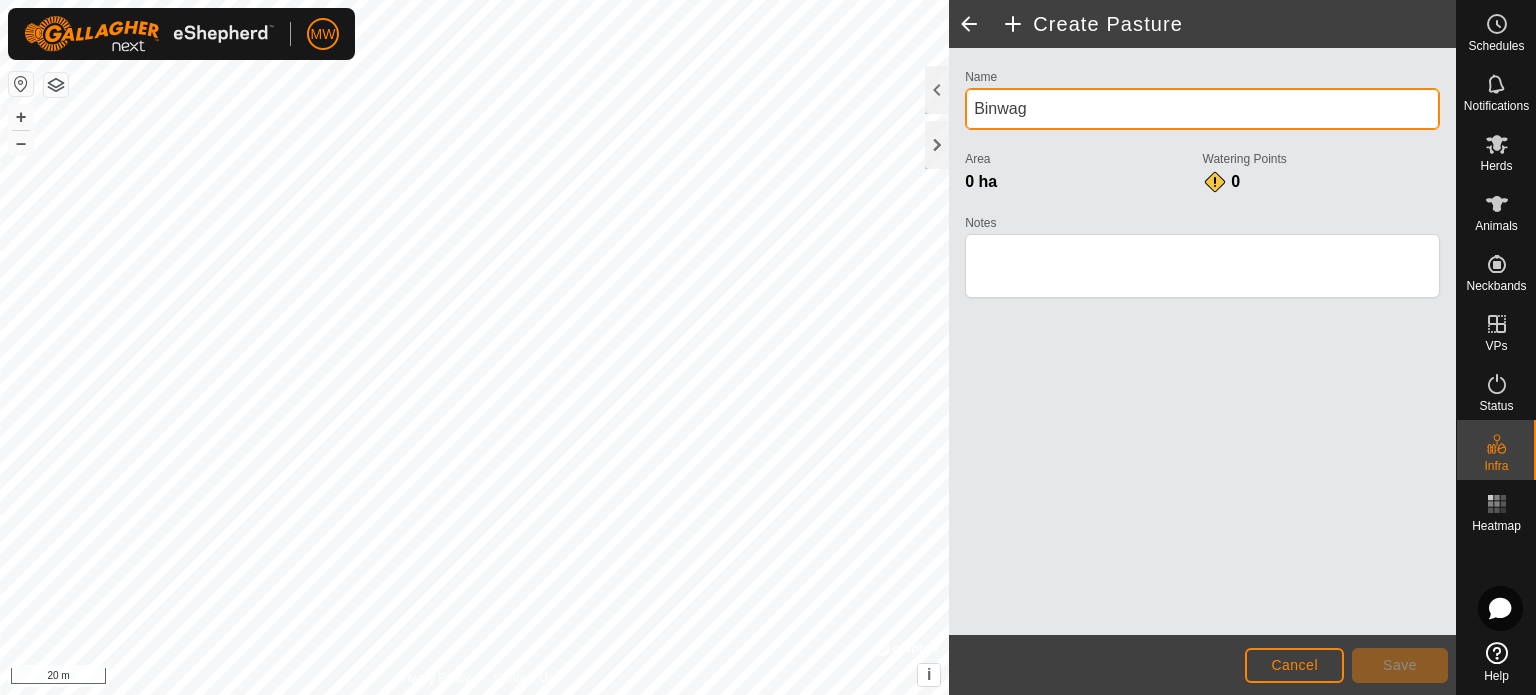 click on "Binwag" at bounding box center (1202, 109) 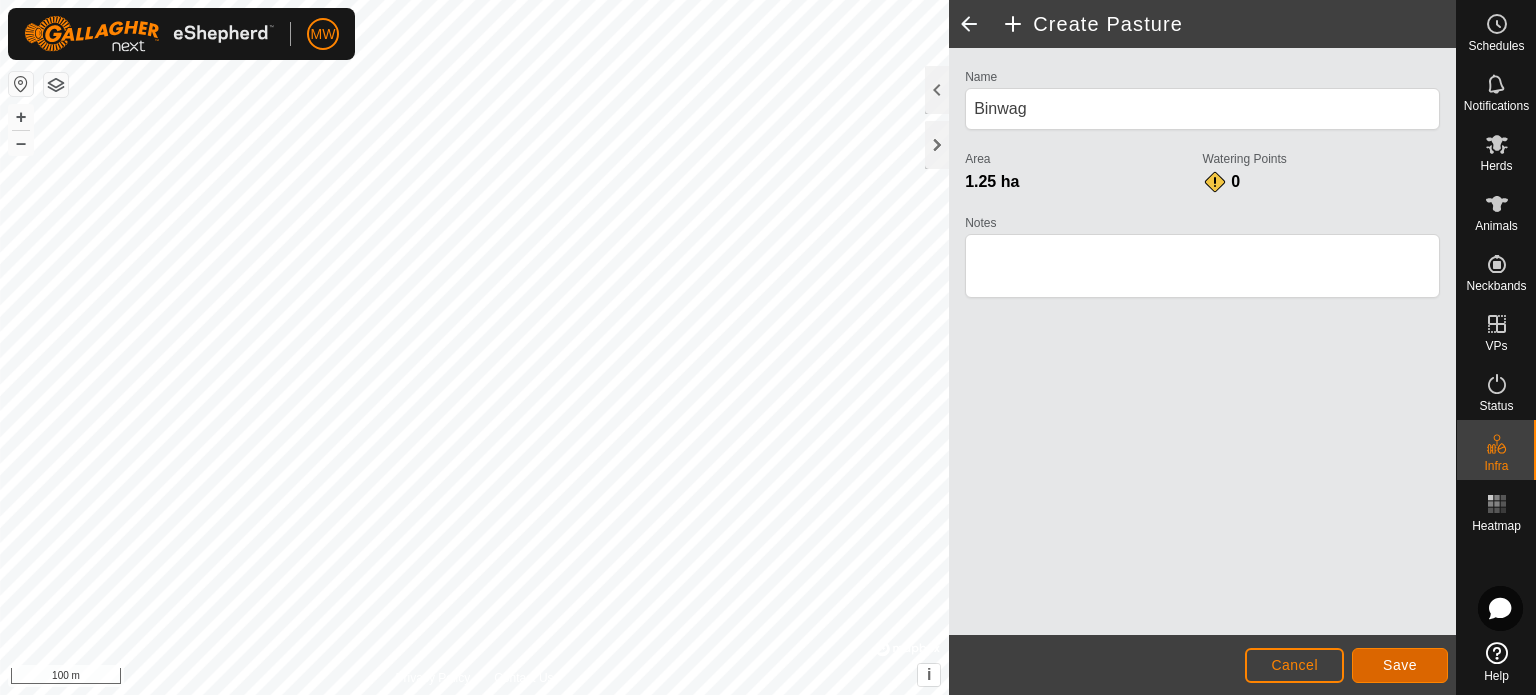 click on "Save" 